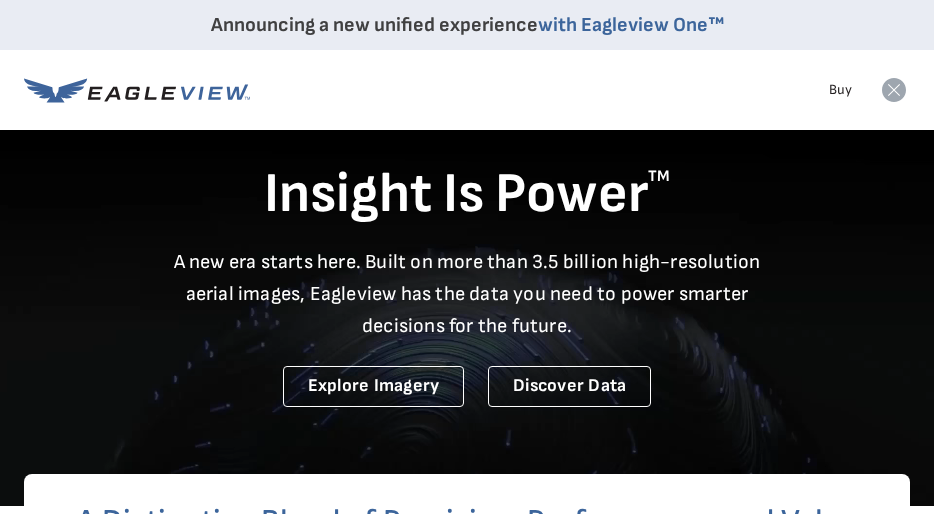 scroll, scrollTop: 14, scrollLeft: 36, axis: both 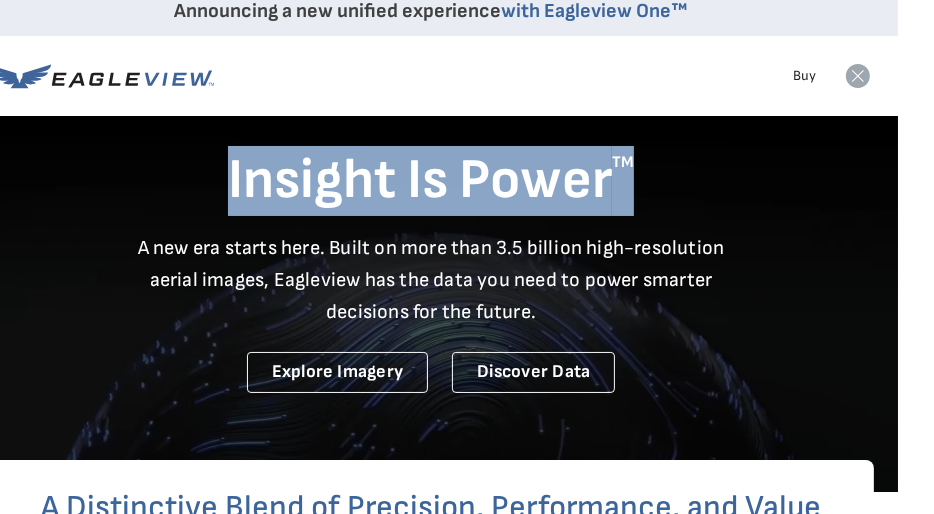 click on "Announcing a new unified experience  with Eagleview One™
Products
Solutions
Developer
Resources
Search
Buy" at bounding box center [431, 3622] 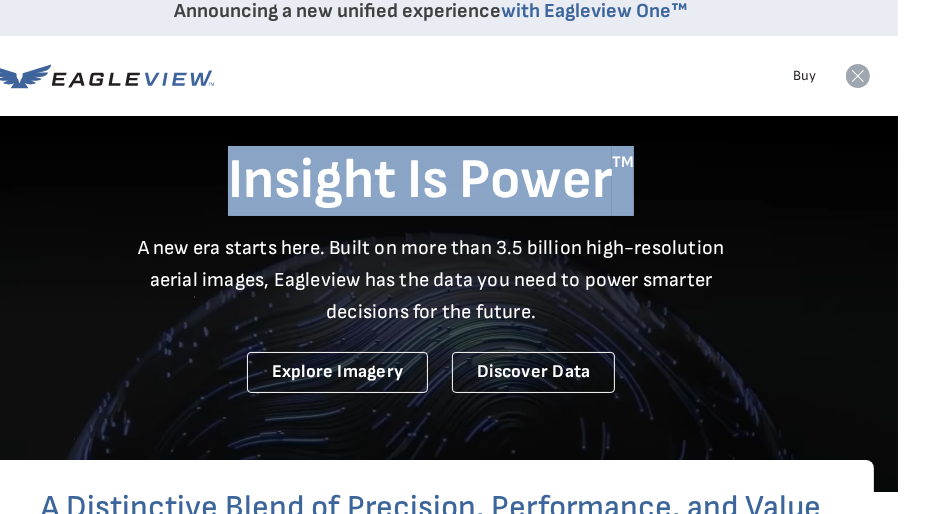 scroll, scrollTop: 0, scrollLeft: 36, axis: horizontal 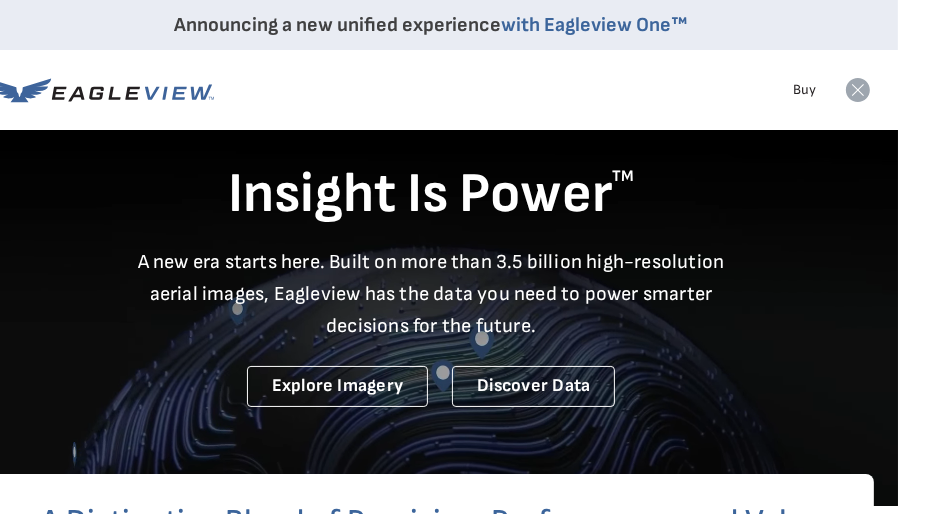 click 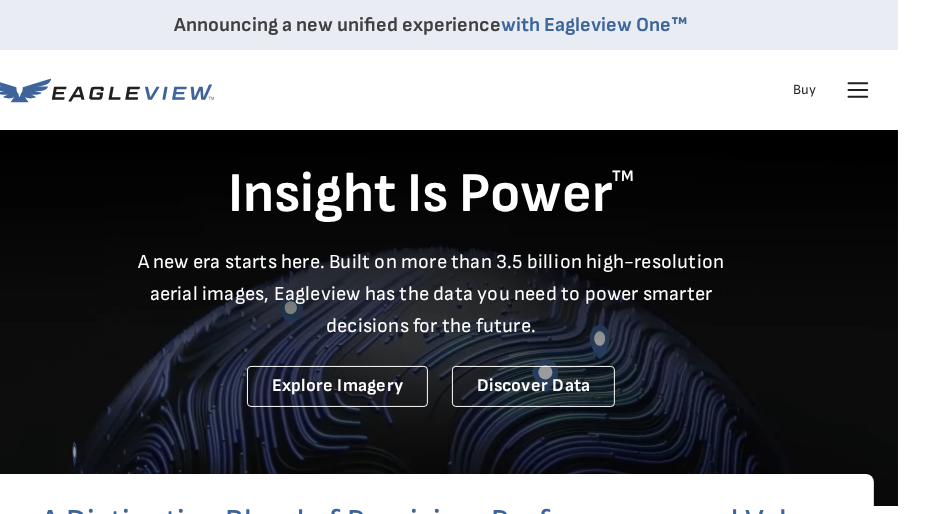 click 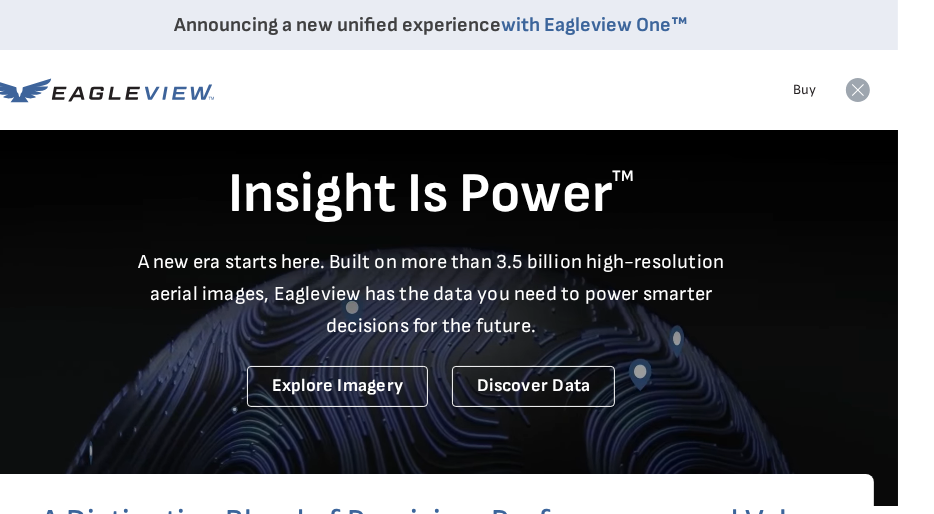 click 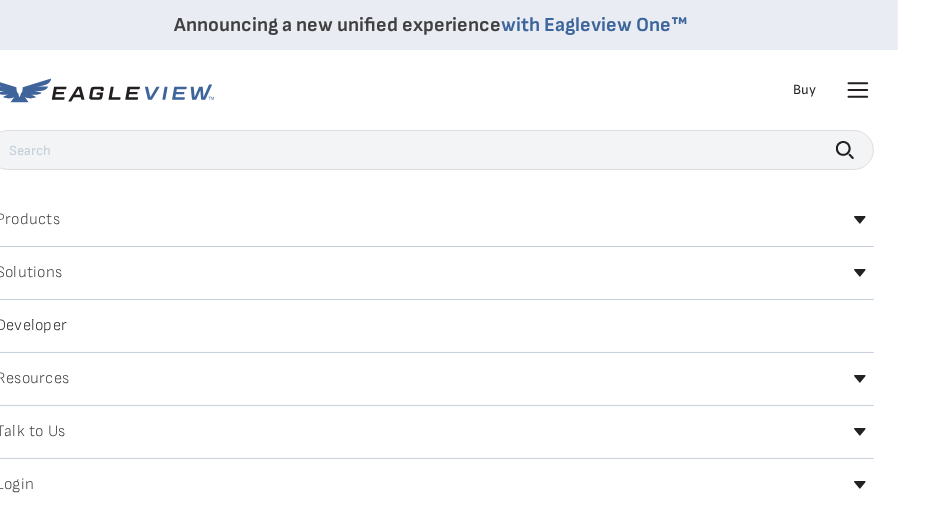 click 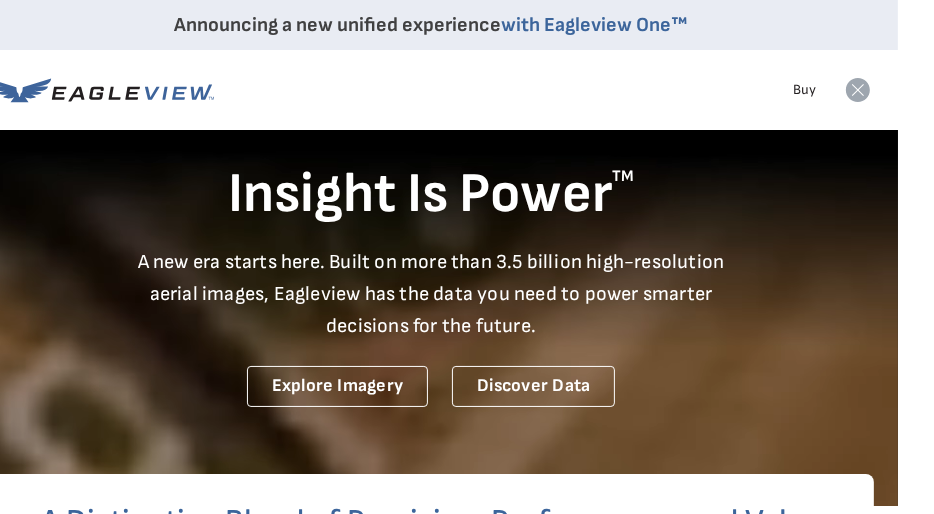 click 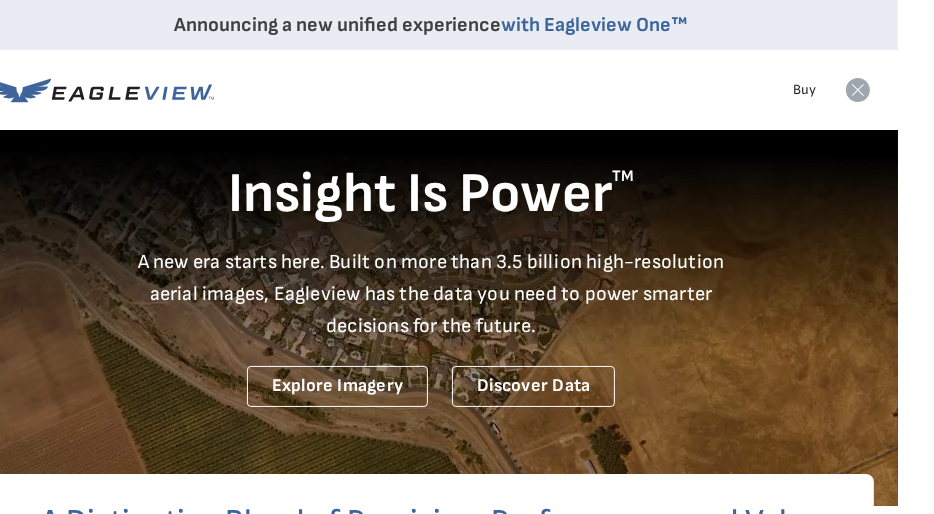 click 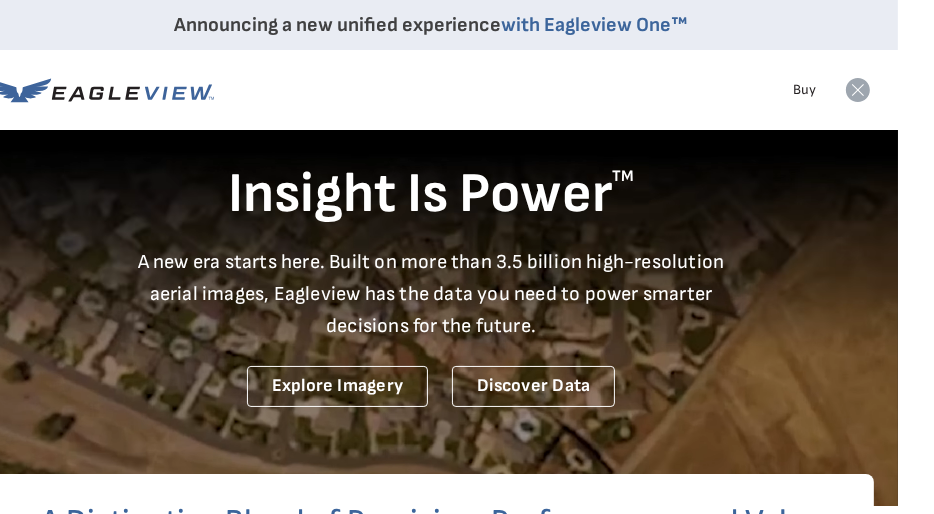click 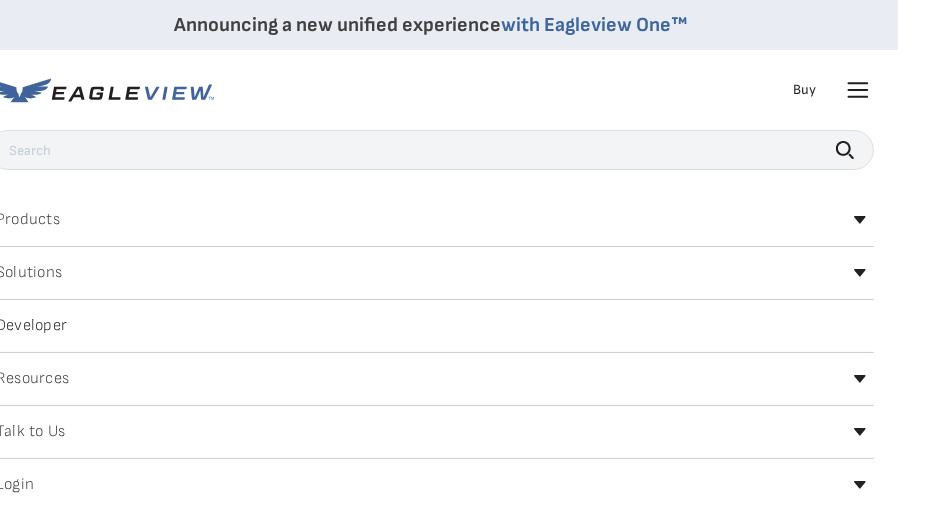 click 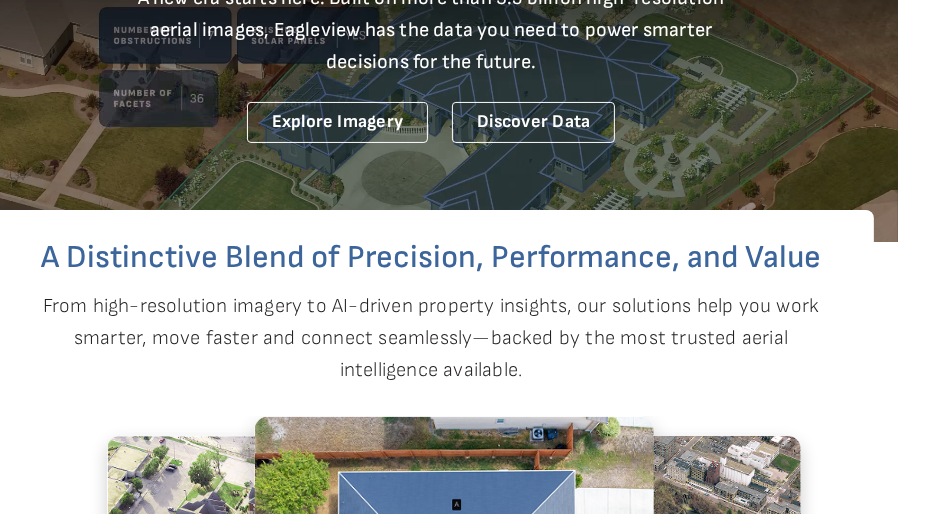 scroll, scrollTop: 318, scrollLeft: 36, axis: both 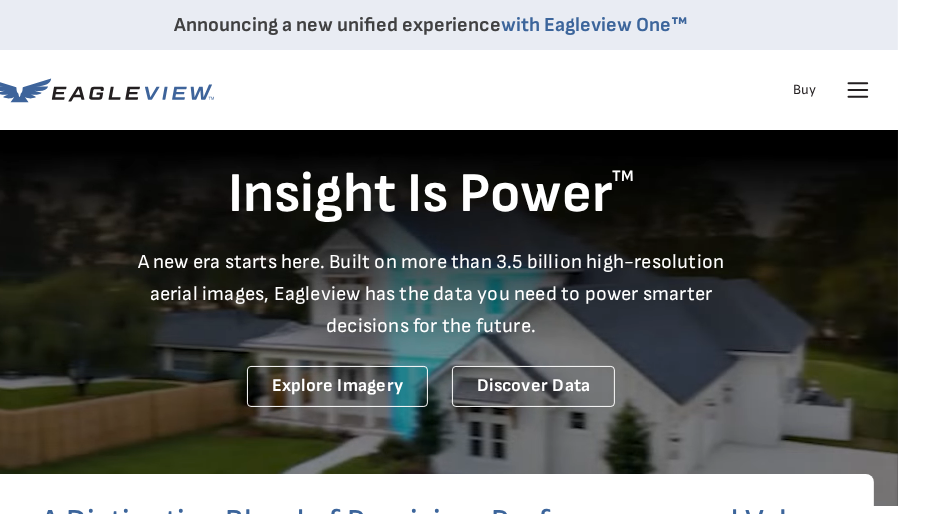 click 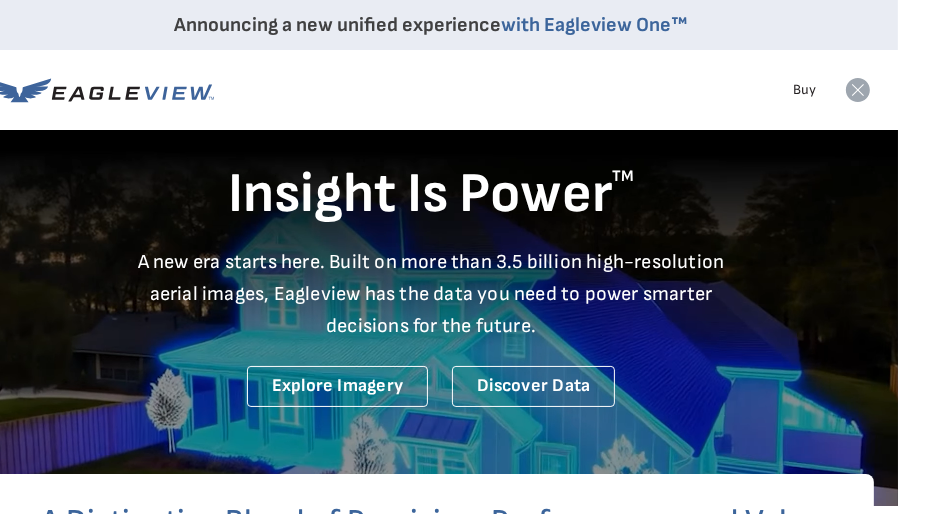 click 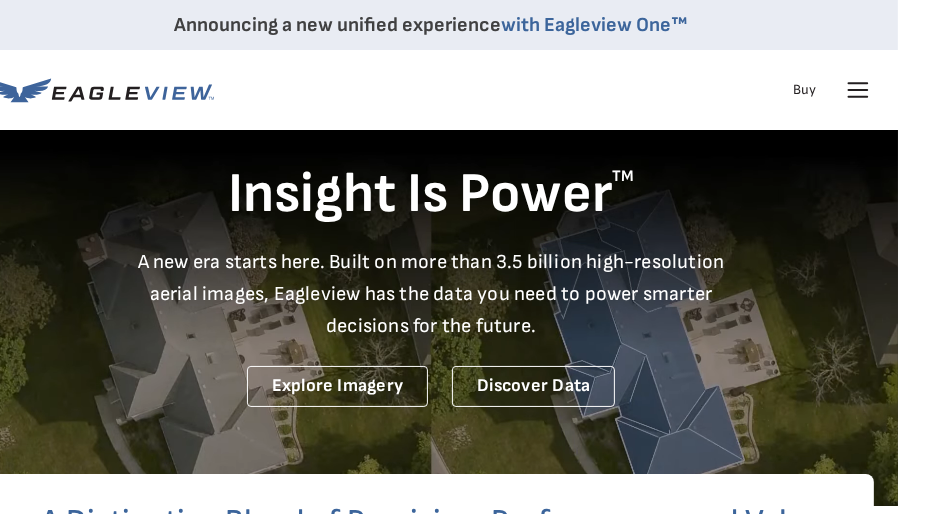 click 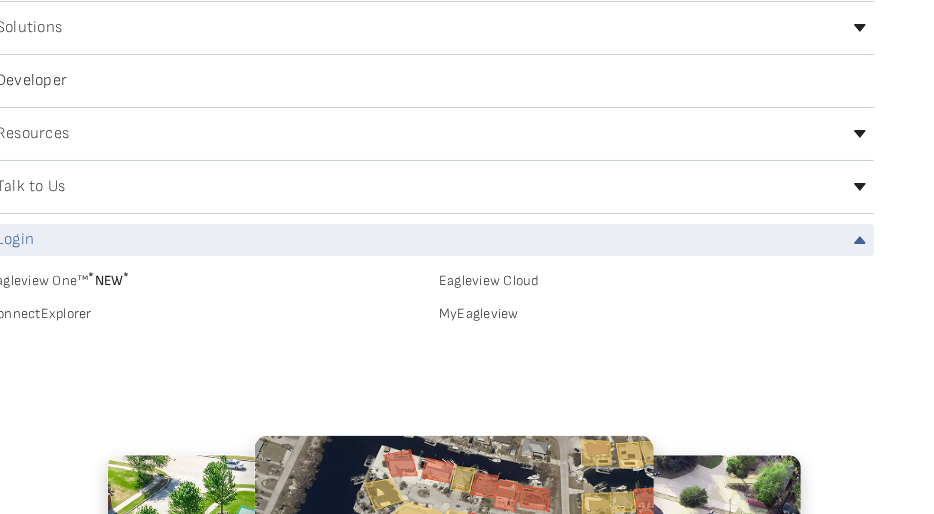 scroll, scrollTop: 273, scrollLeft: 36, axis: both 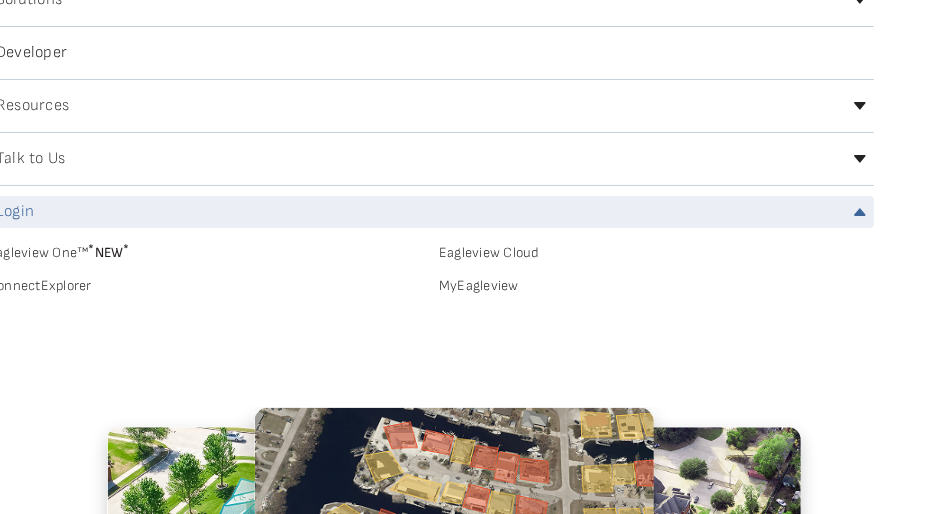 click on "EagleBot Online Learn how we can reduce roofing estimate cost by 70% ×" at bounding box center [701, 350] 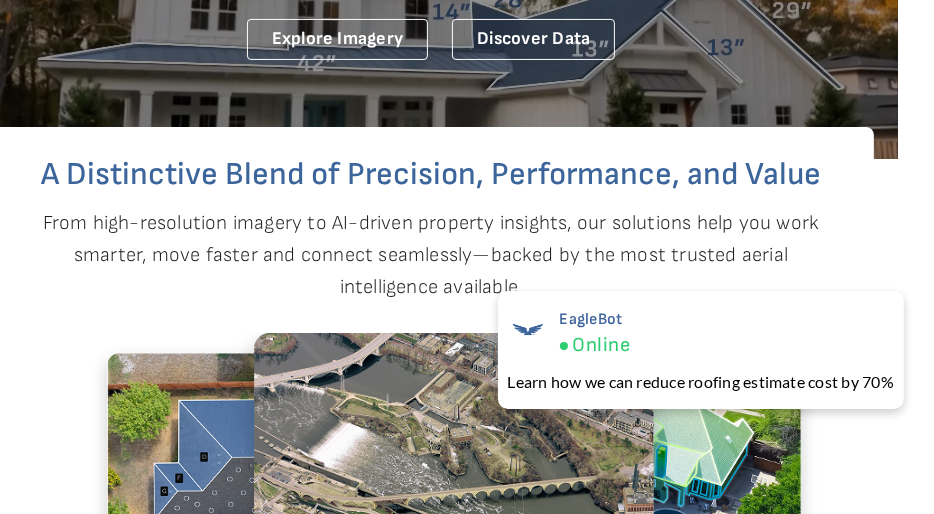 scroll, scrollTop: 0, scrollLeft: 36, axis: horizontal 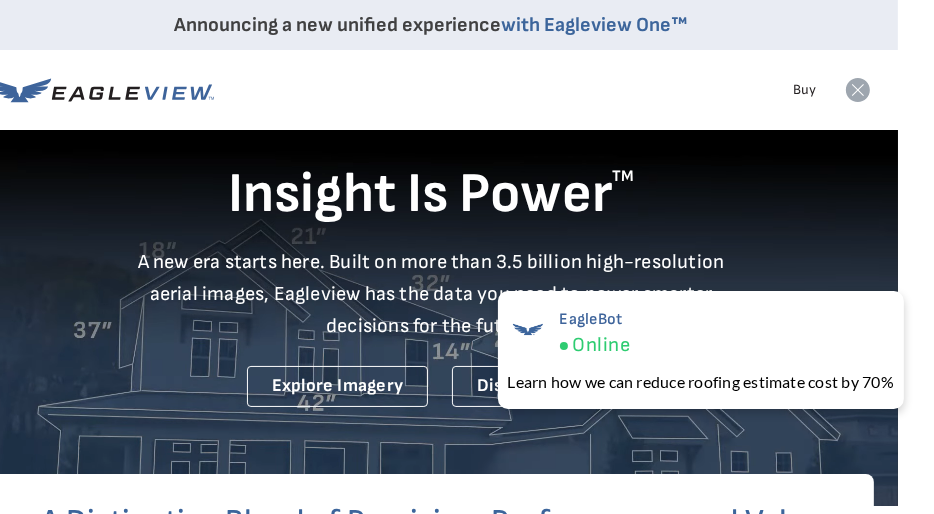 click 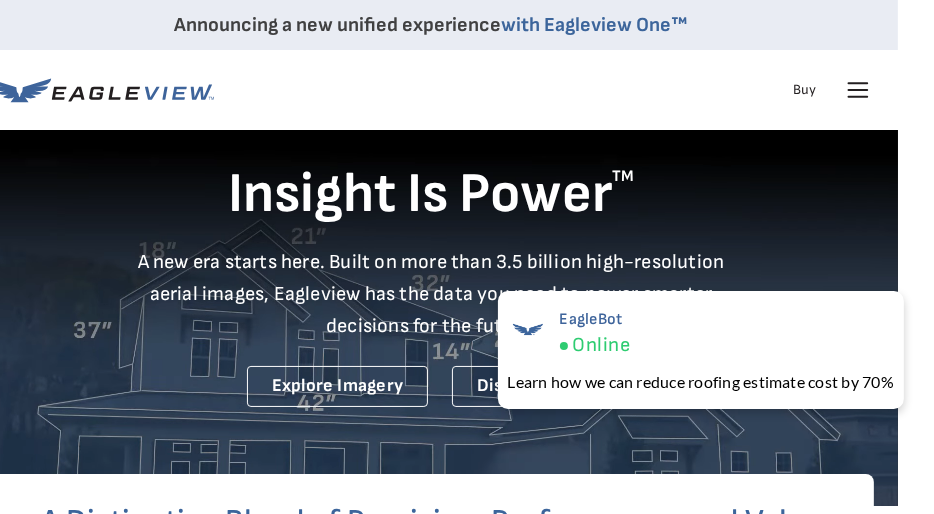 click 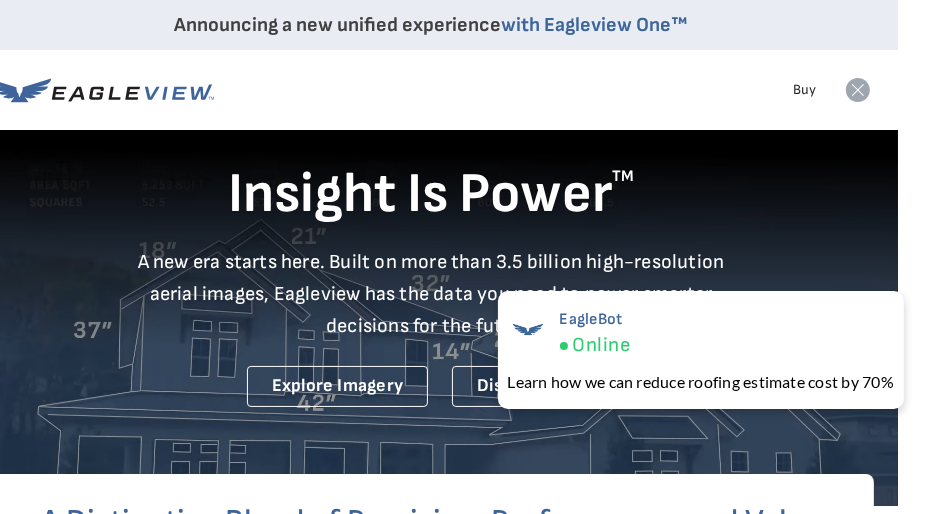 click 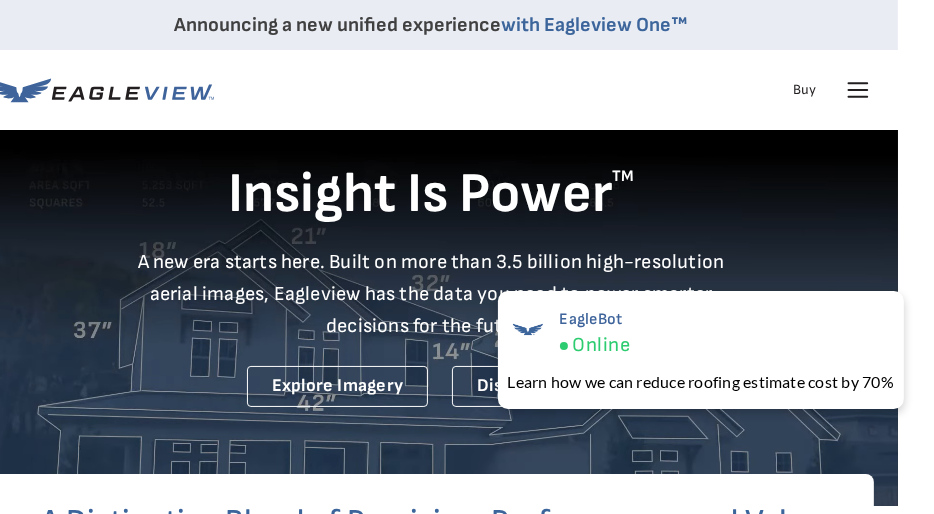 click 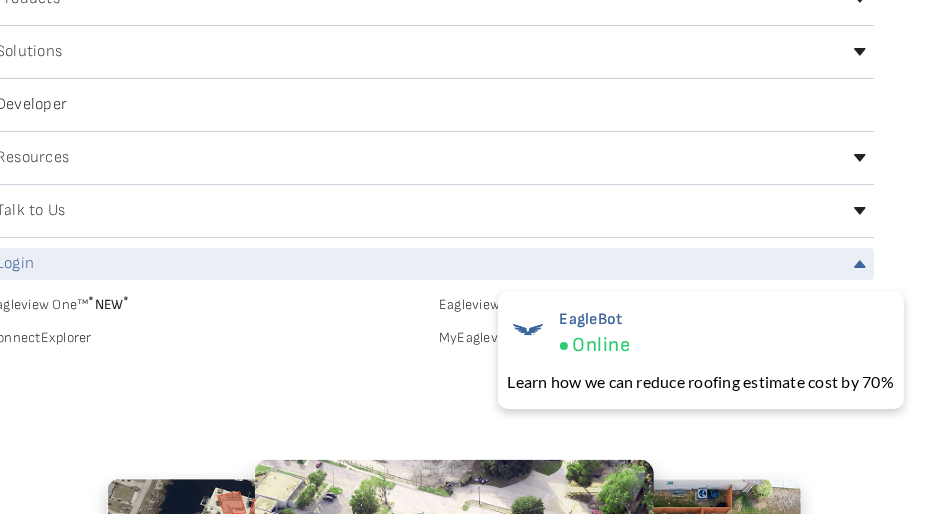 scroll, scrollTop: 303, scrollLeft: 36, axis: both 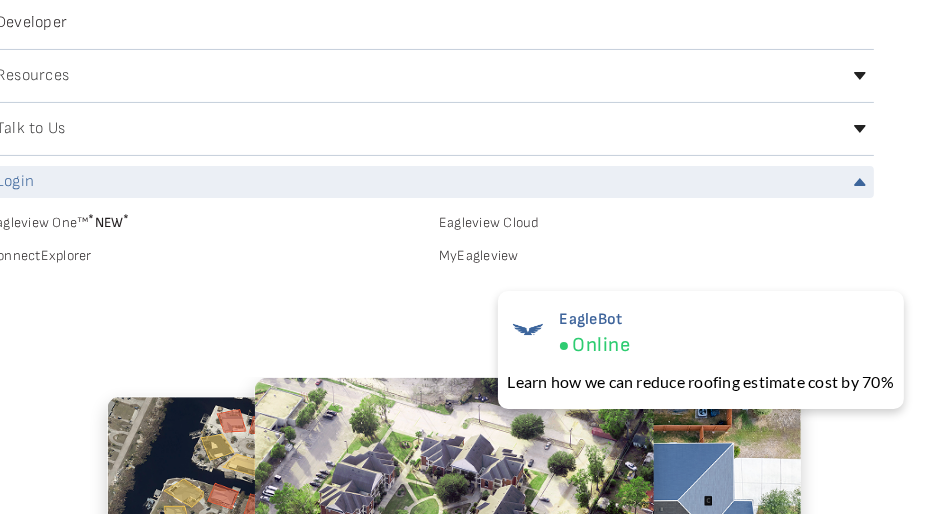 click on "MyEagleview" at bounding box center (656, 256) 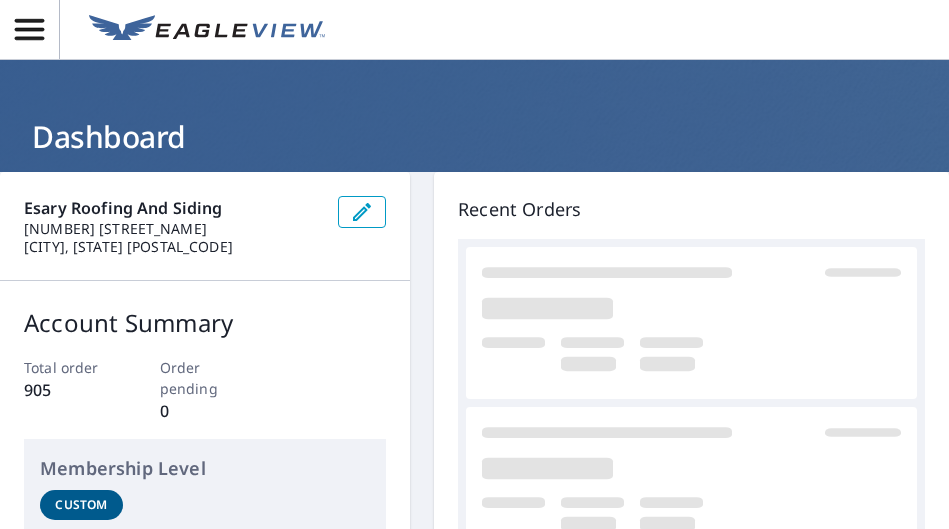 scroll, scrollTop: 0, scrollLeft: 0, axis: both 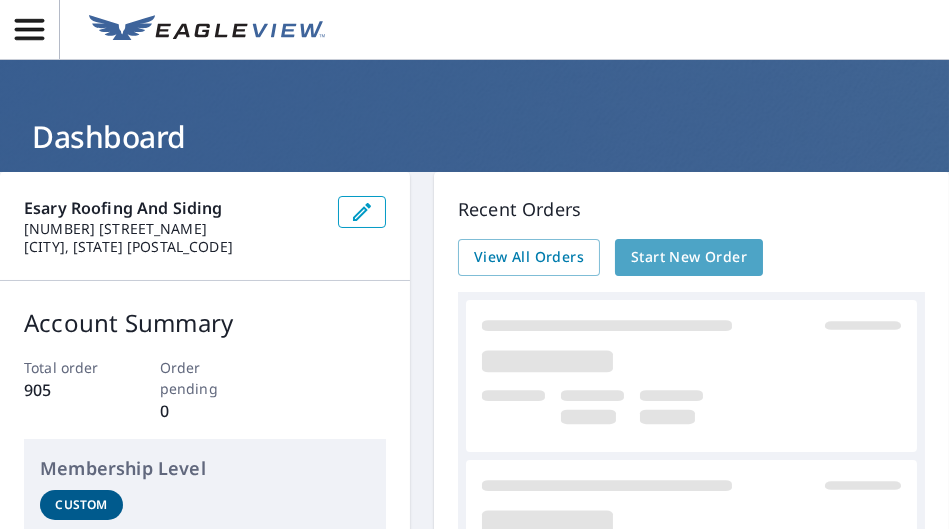 click on "Start New Order" at bounding box center (689, 257) 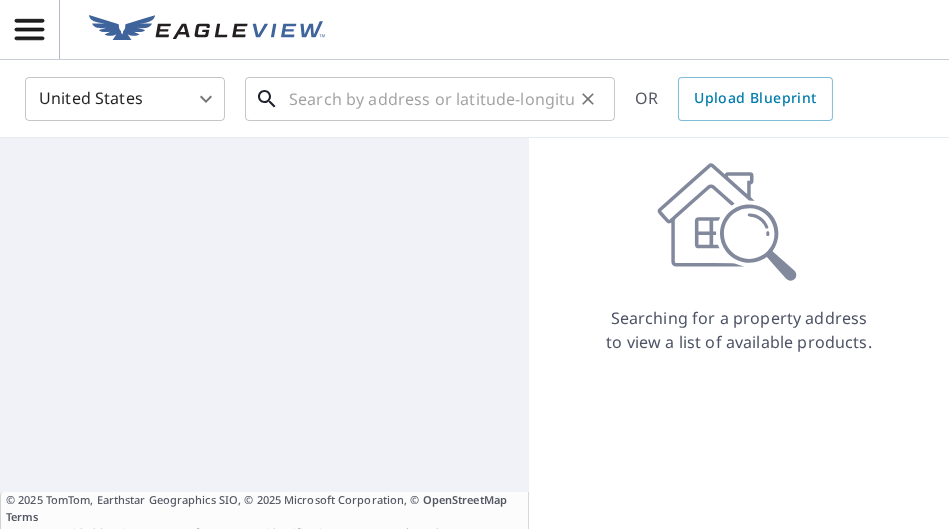 click at bounding box center [431, 99] 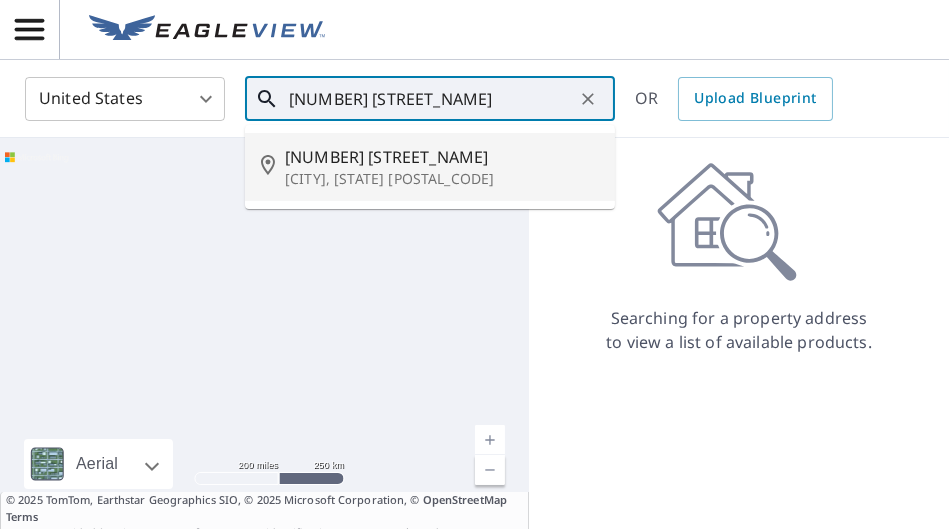 click on "[CITY], [STATE] [POSTAL_CODE]" at bounding box center [442, 179] 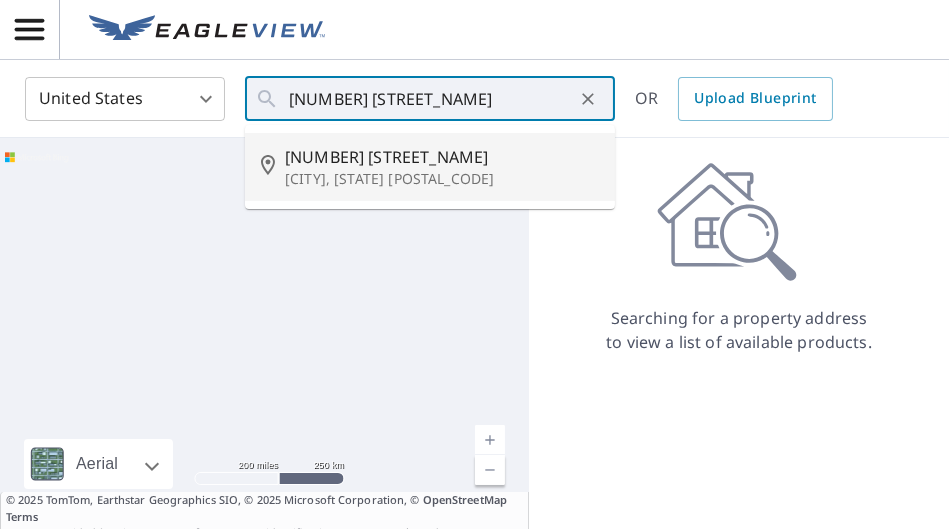 type on "[NUMBER] [STREET_NAME] [CITY], [STATE] [POSTAL_CODE]" 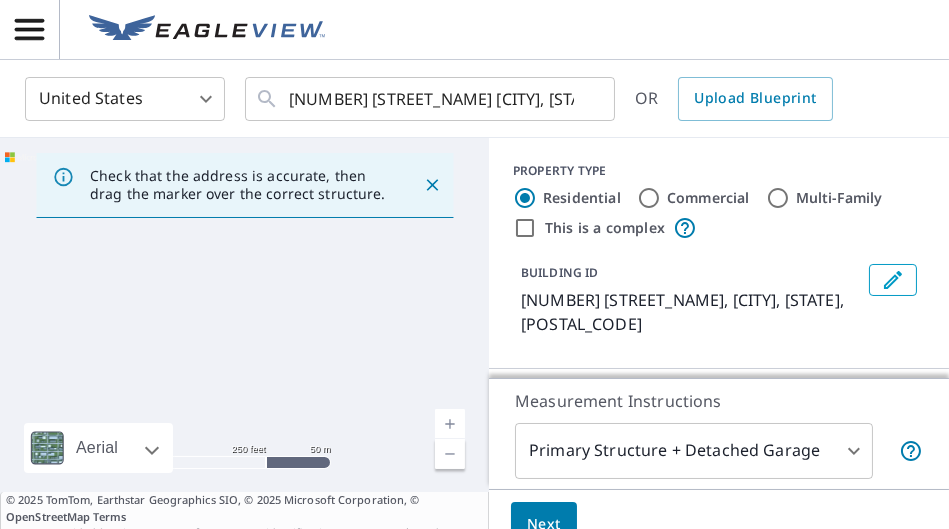 click at bounding box center (450, 424) 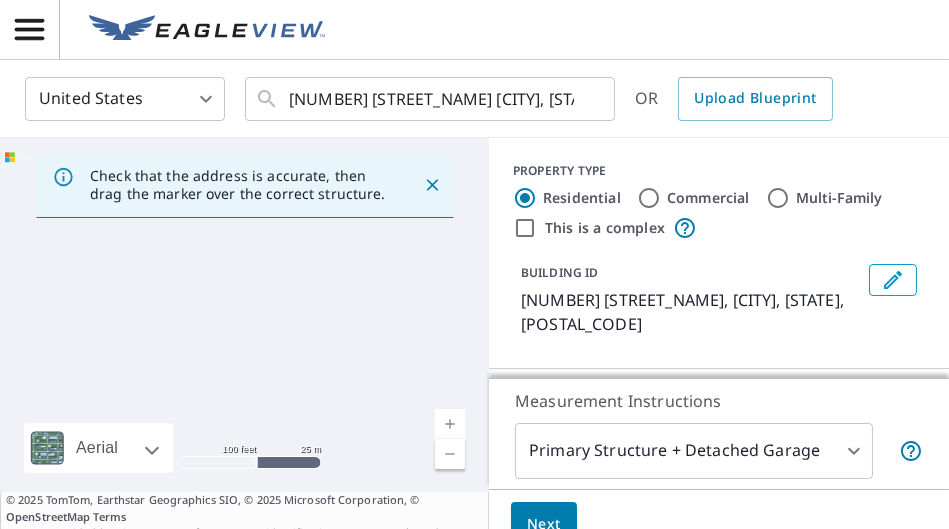 click at bounding box center (450, 424) 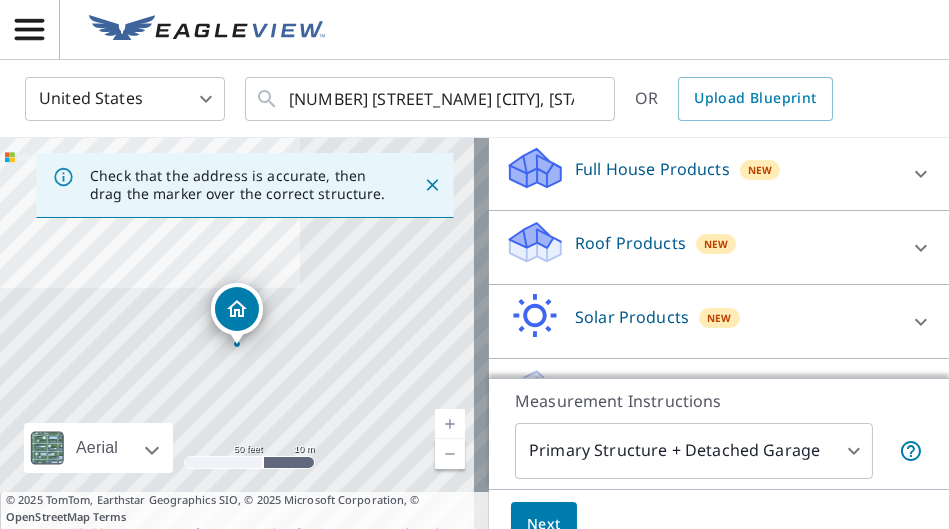 scroll, scrollTop: 234, scrollLeft: 0, axis: vertical 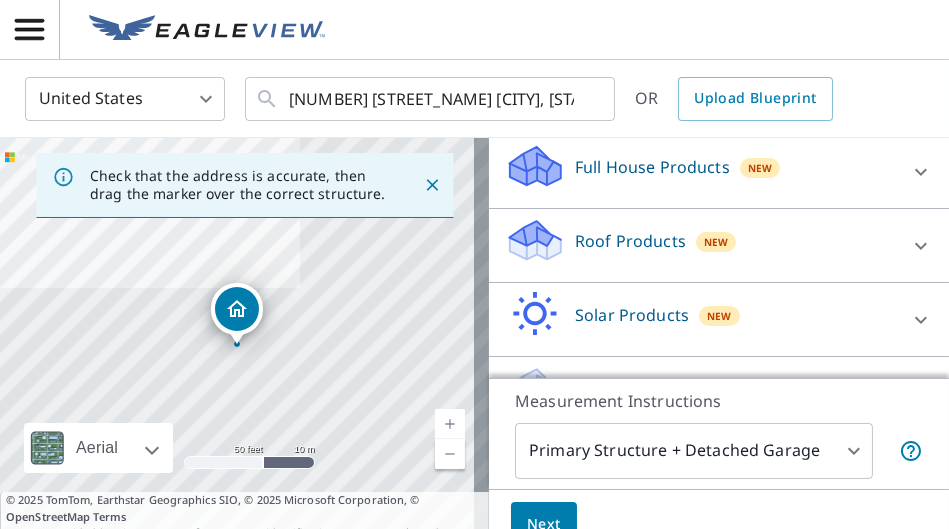 click on "Roof Products" at bounding box center (630, 241) 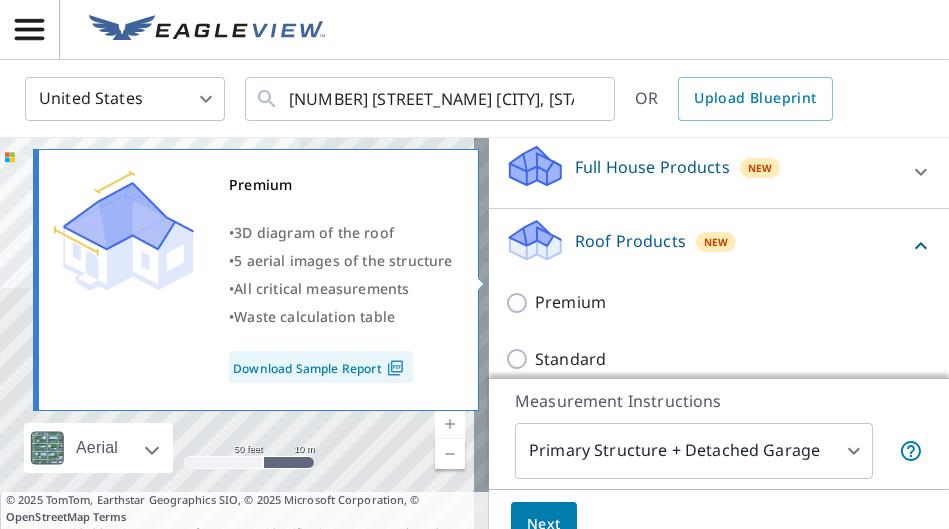 click on "Premium" at bounding box center (520, 303) 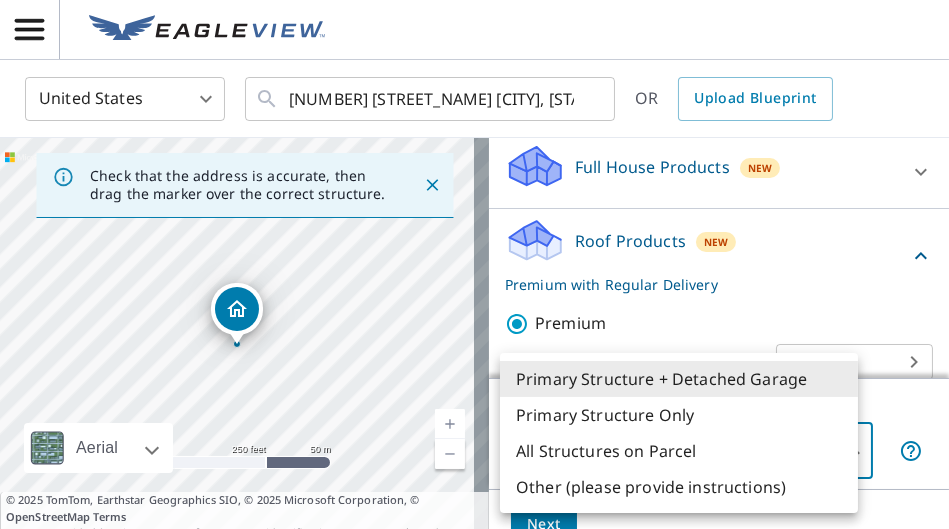click on "[NUMBER] [STREET_NAME], [CITY], [STATE], [POSTAL_CODE]
United States US ​ [NUMBER] [STREET_NAME] [CITY], [STATE] [POSTAL_CODE] ​ OR Upload Blueprint Check that the address is accurate, then drag the marker over the correct structure. [NUMBER] [STREET_NAME] [CITY], [STATE] [POSTAL_CODE] Aerial Road A standard road map Aerial A detailed look from above Labels Labels 250 feet 50 m © 2025 TomTom, © Vexcel Imaging, © 2025 Microsoft Corporation,  © OpenStreetMap Terms © 2025 TomTom, Earthstar Geographics SIO, © 2025 Microsoft Corporation, ©   OpenStreetMap   Terms Images provided by Bing Maps are for property identification purposes only and are not a representation of EagleView images or the availability of images for the property. PROPERTY TYPE Residential Commercial Multi-Family This is a complex BUILDING ID [NUMBER] [STREET_NAME], [CITY], [STATE], [POSTAL_CODE] Full House Products New Full House™ Roof Products New Premium with Regular Delivery Premium Delivery Regular 8 ​ Standard QuickSquares™ Gutter Bid Perfect™ Solar Products New Inform Essentials+ Inform Advanced Walls Products" at bounding box center [474, 264] 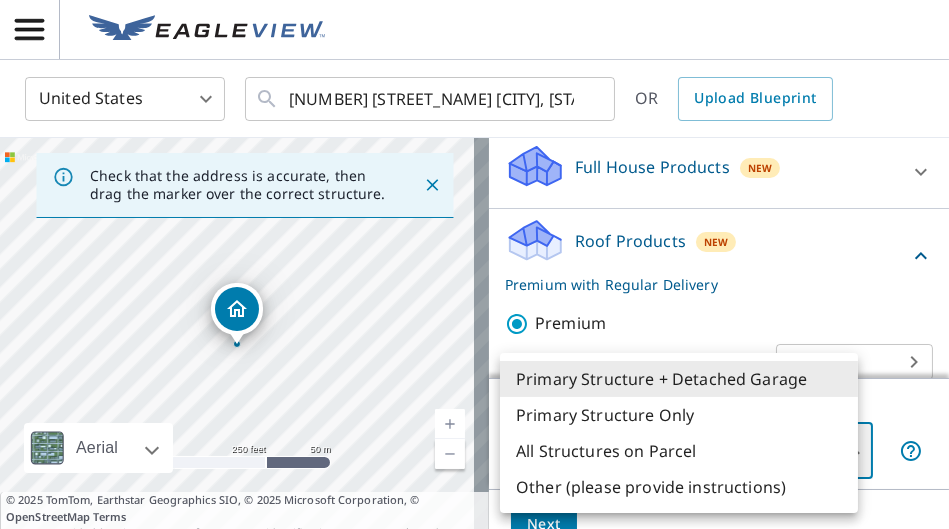 type on "2" 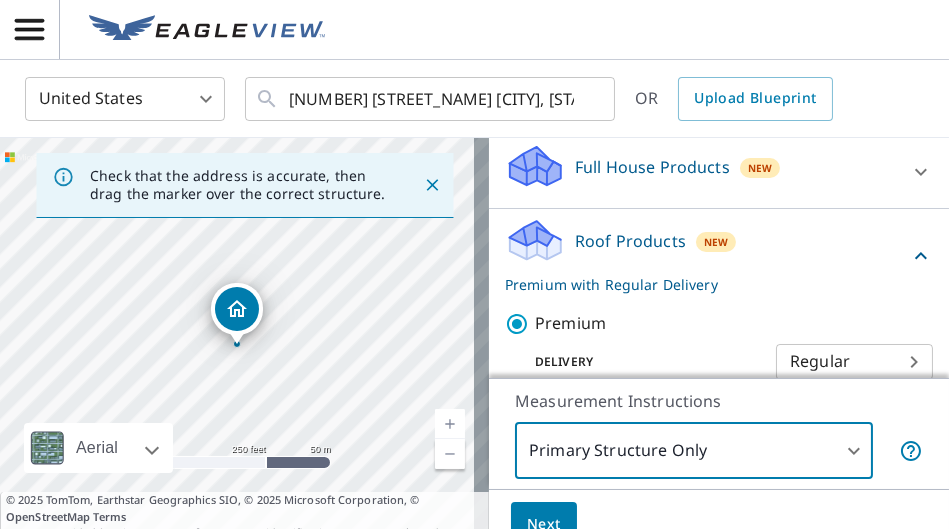 click on "[NUMBER] [STREET_NAME], [CITY], [STATE], [POSTAL_CODE]
United States US ​ [NUMBER] [STREET_NAME] [CITY], [STATE] [POSTAL_CODE] ​ OR Upload Blueprint Check that the address is accurate, then drag the marker over the correct structure. [NUMBER] [STREET_NAME] [CITY], [STATE] [POSTAL_CODE] Aerial Road A standard road map Aerial A detailed look from above Labels Labels 250 feet 50 m © 2025 TomTom, © Vexcel Imaging, © 2025 Microsoft Corporation,  © OpenStreetMap Terms © 2025 TomTom, Earthstar Geographics SIO, © 2025 Microsoft Corporation, ©   OpenStreetMap   Terms Images provided by Bing Maps are for property identification purposes only and are not a representation of EagleView images or the availability of images for the property. PROPERTY TYPE Residential Commercial Multi-Family This is a complex BUILDING ID [NUMBER] [STREET_NAME], [CITY], [STATE], [POSTAL_CODE] Full House Products New Full House™ Roof Products New Premium with Regular Delivery Premium Delivery Regular 8 ​ Standard QuickSquares™ Gutter Bid Perfect™ Solar Products New Inform Essentials+ Inform Advanced Walls Products" at bounding box center (474, 264) 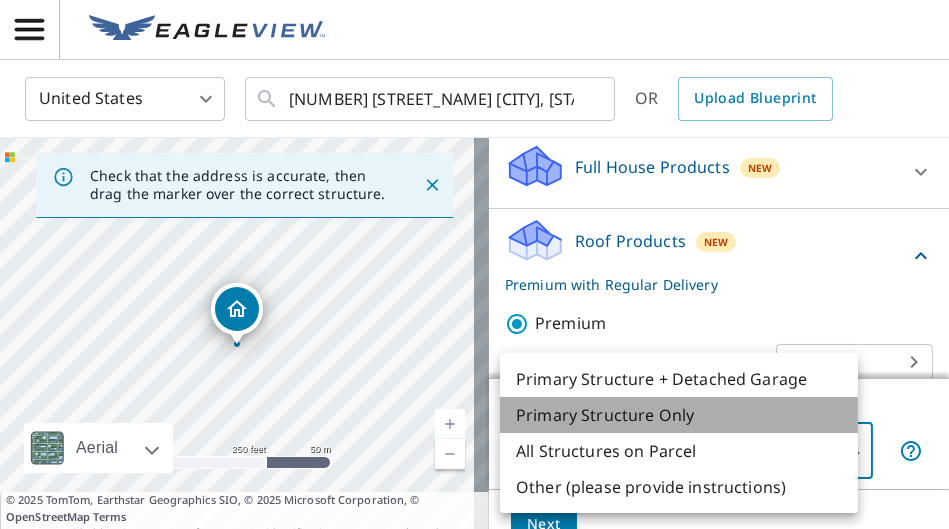 click on "Primary Structure Only" at bounding box center (679, 415) 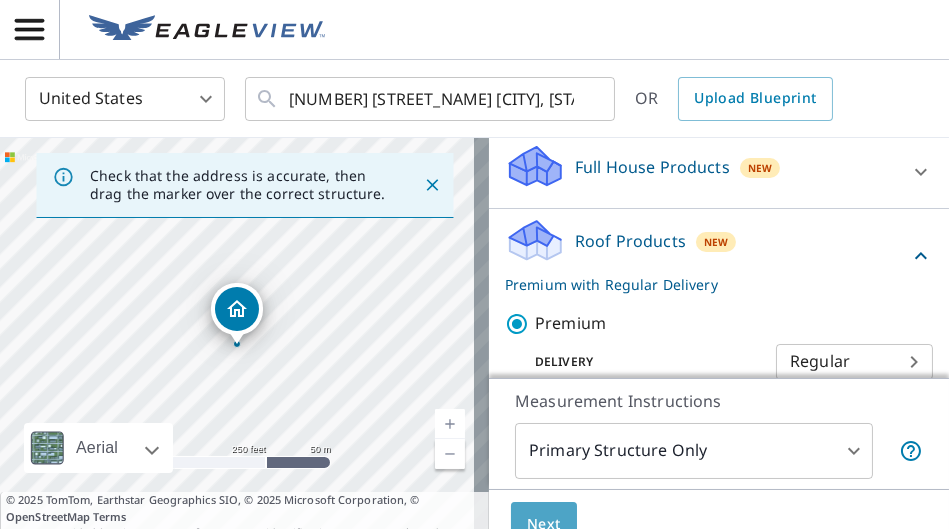 click on "Next" at bounding box center (544, 524) 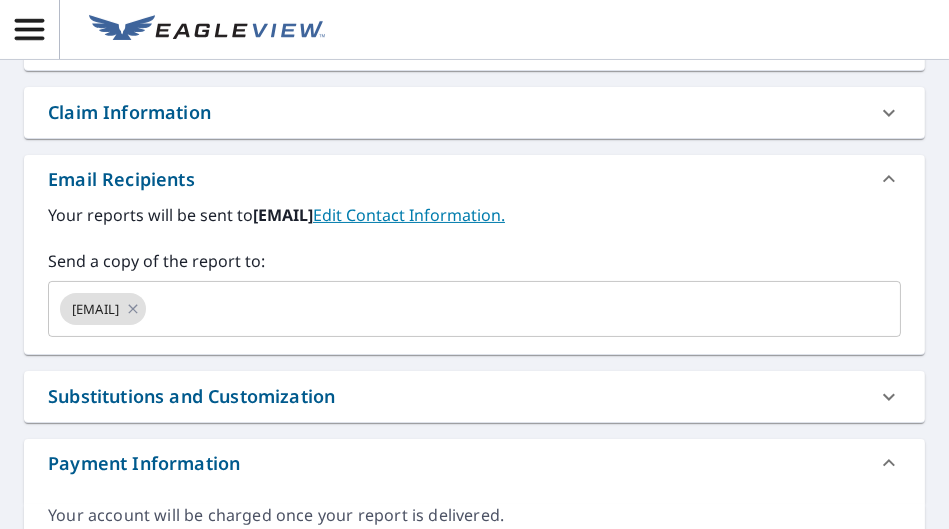 scroll, scrollTop: 617, scrollLeft: 0, axis: vertical 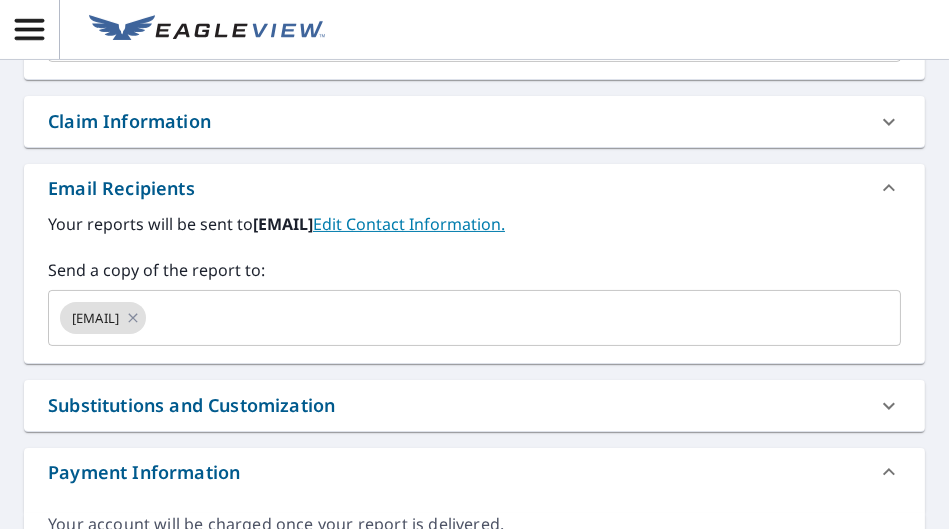 click 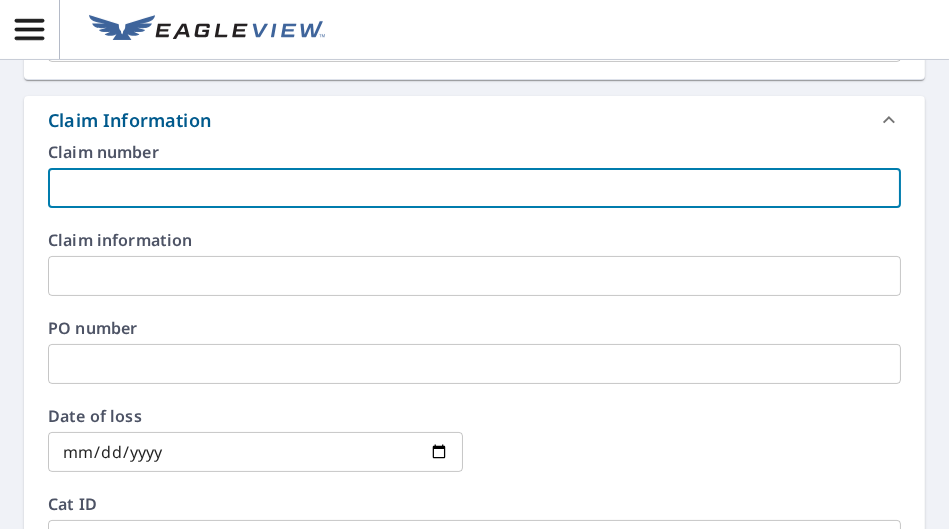 click at bounding box center (474, 188) 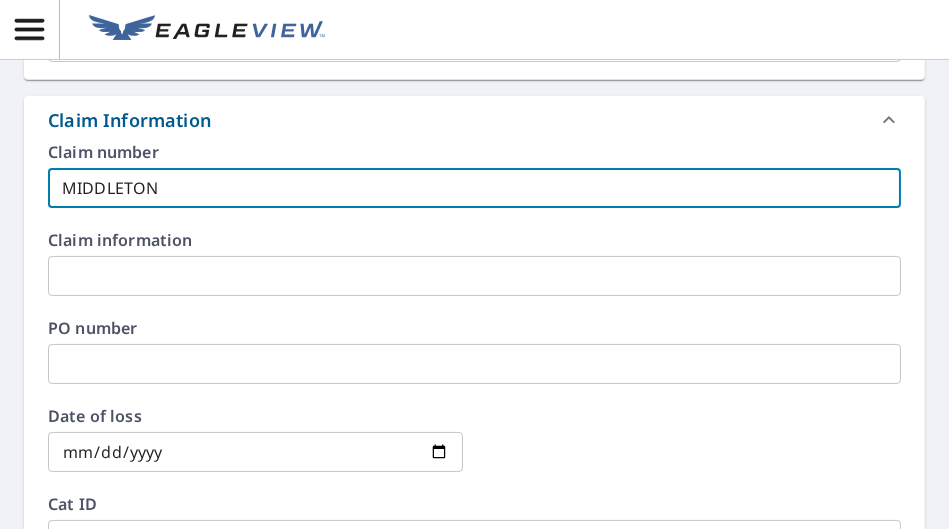 type on "MIDDLETON" 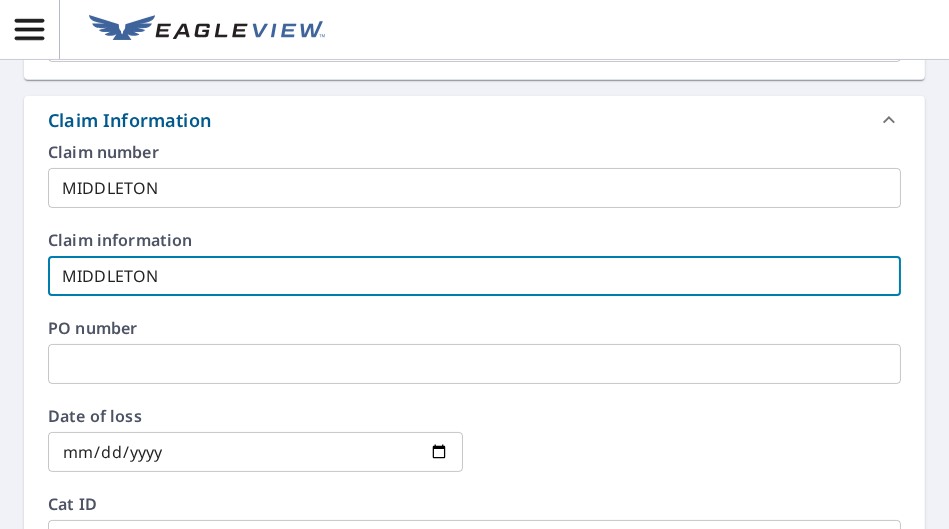 type on "MIDDLETON" 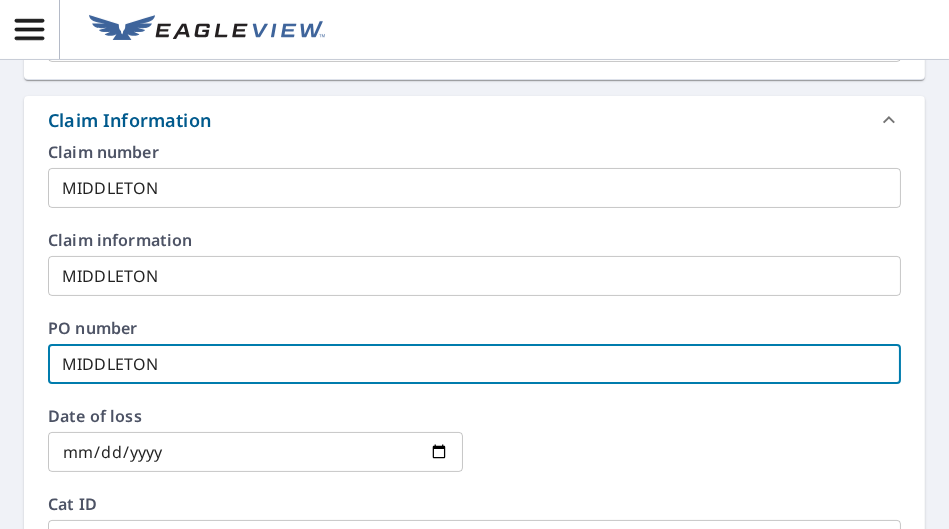 scroll, scrollTop: 1080, scrollLeft: 0, axis: vertical 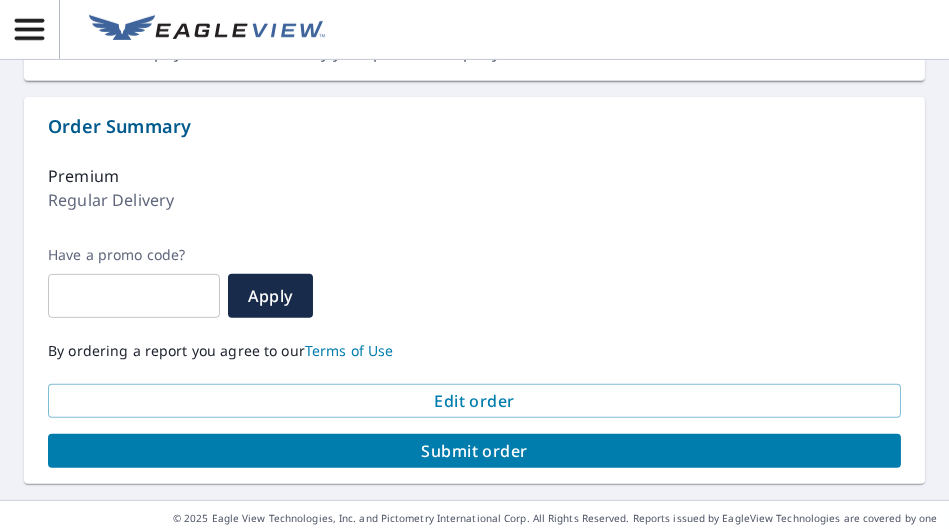 type on "MIDDLETON" 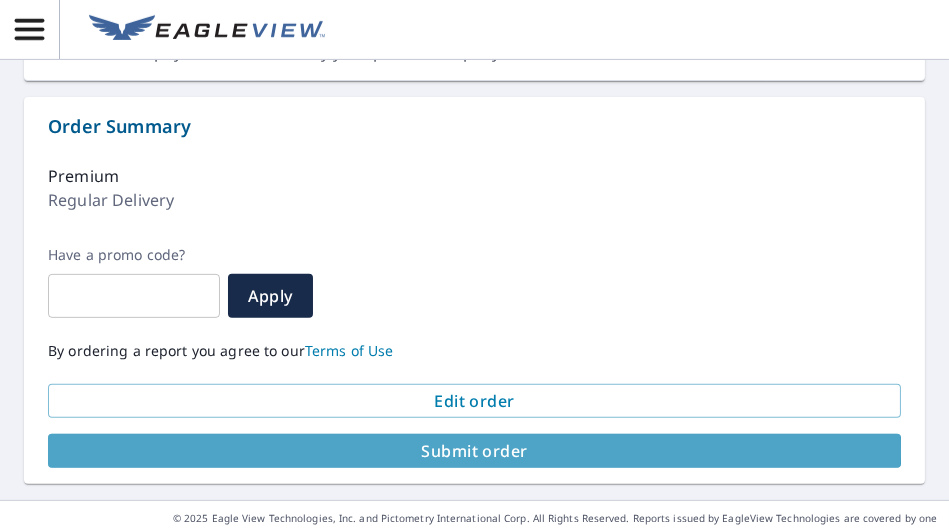 click on "Submit order" at bounding box center [474, 451] 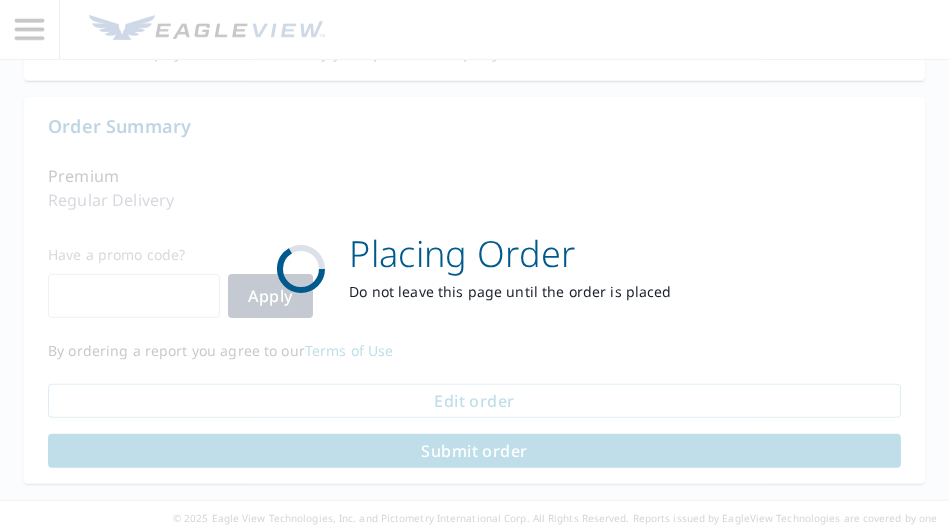 scroll, scrollTop: 1394, scrollLeft: 0, axis: vertical 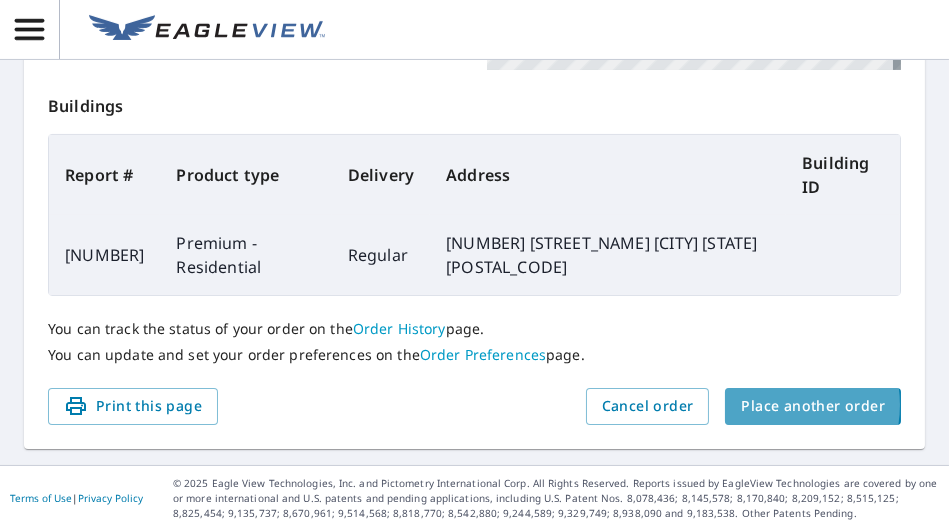 click on "Place another order" at bounding box center [813, 406] 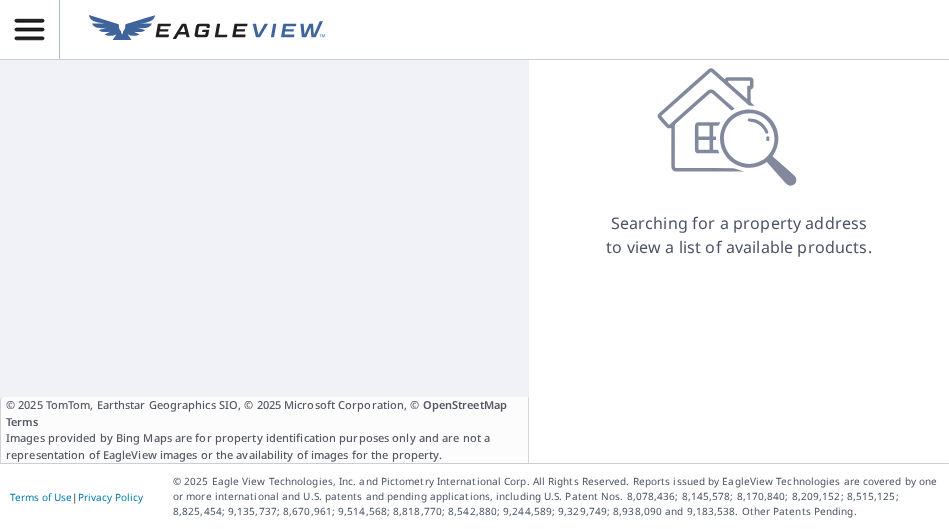 scroll, scrollTop: 94, scrollLeft: 0, axis: vertical 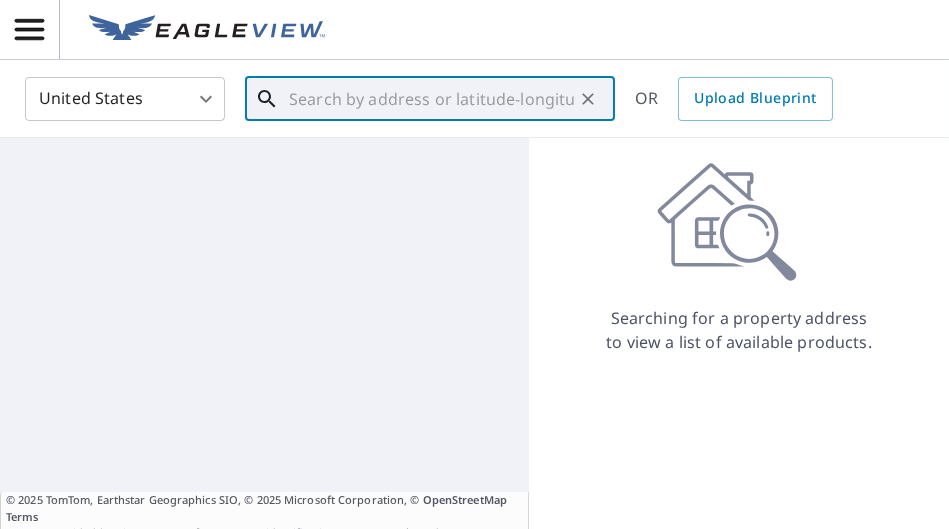 click at bounding box center [431, 99] 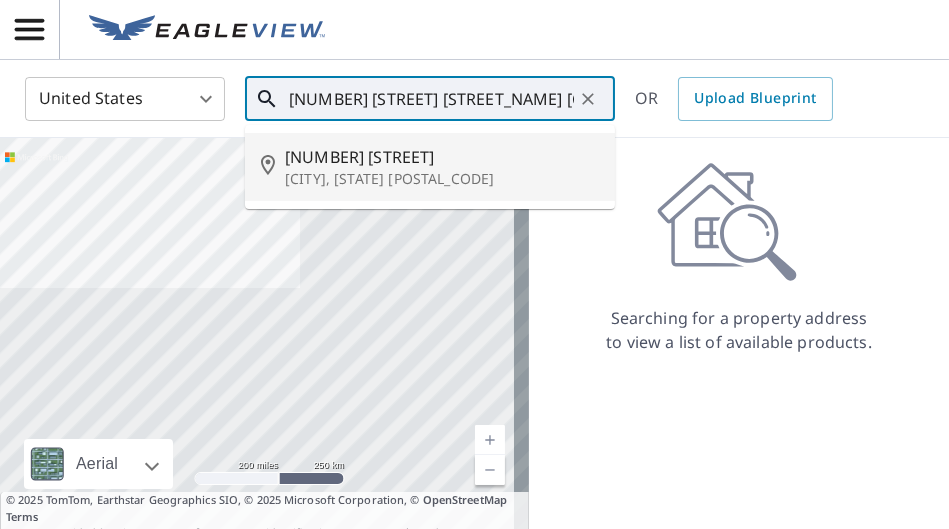 click on "[NUMBER] [STREET]" at bounding box center (442, 157) 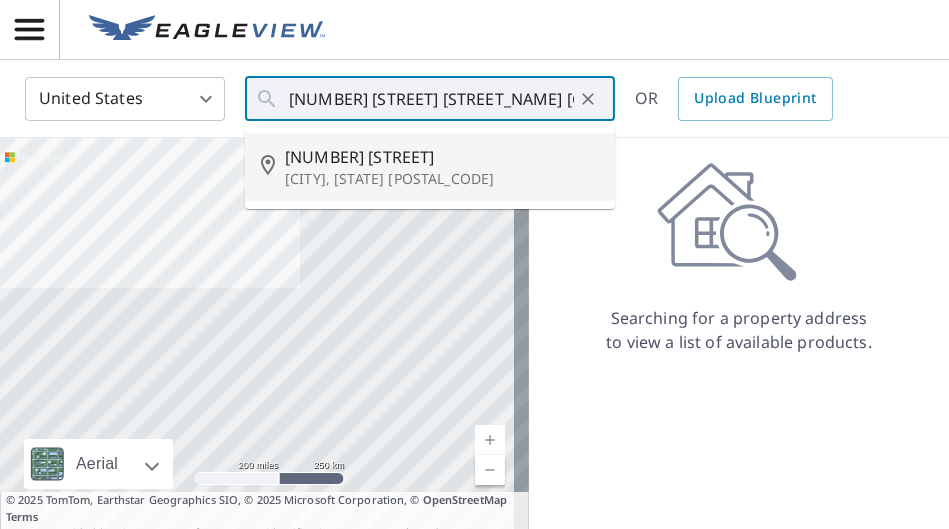 type on "[NUMBER] [STREET] [STREET_NAME] [CITY], [STATE] [POSTAL_CODE]" 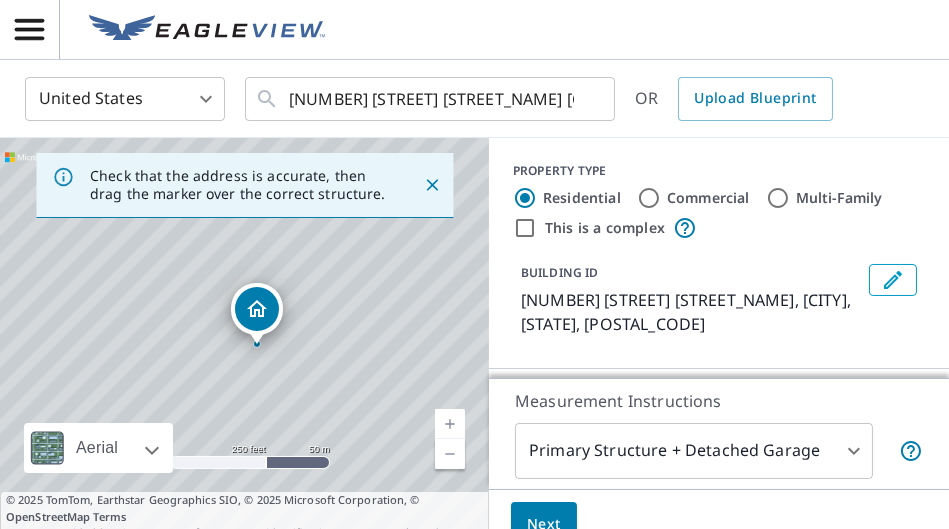 click at bounding box center (450, 424) 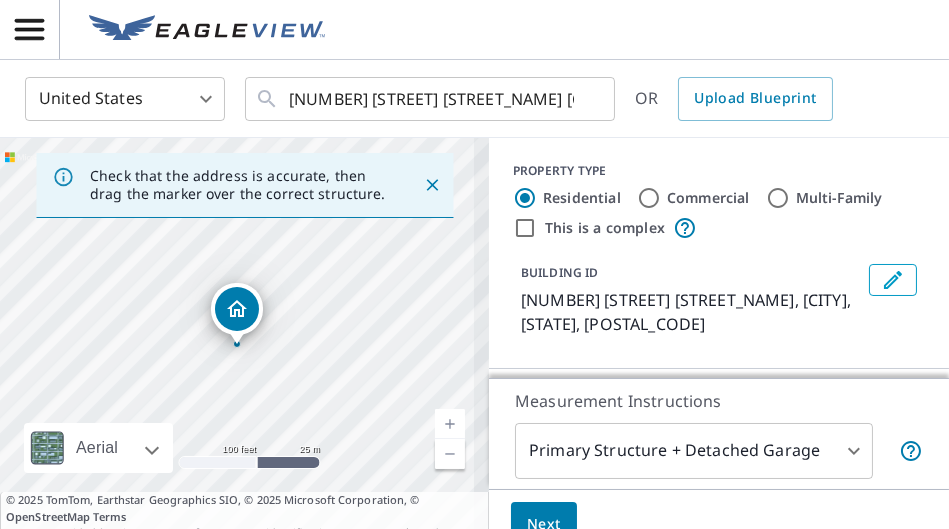 click at bounding box center (450, 424) 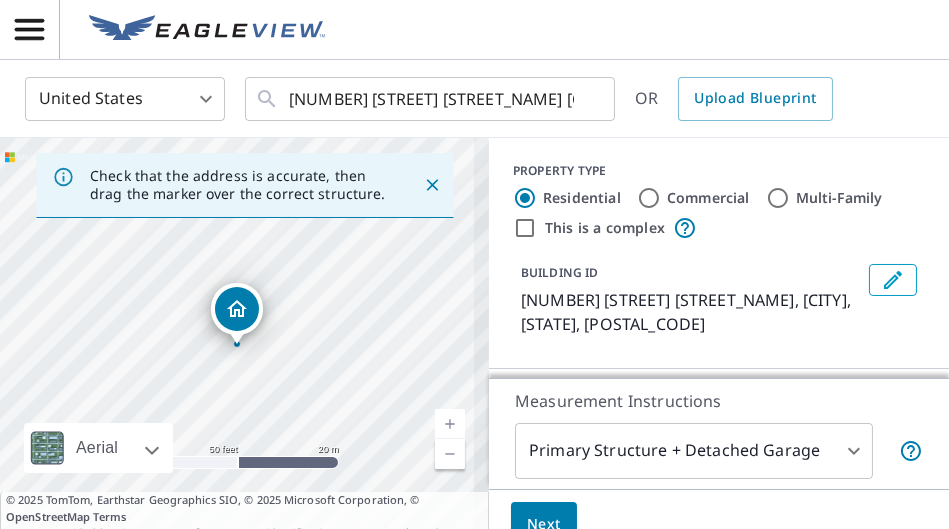 click at bounding box center [450, 424] 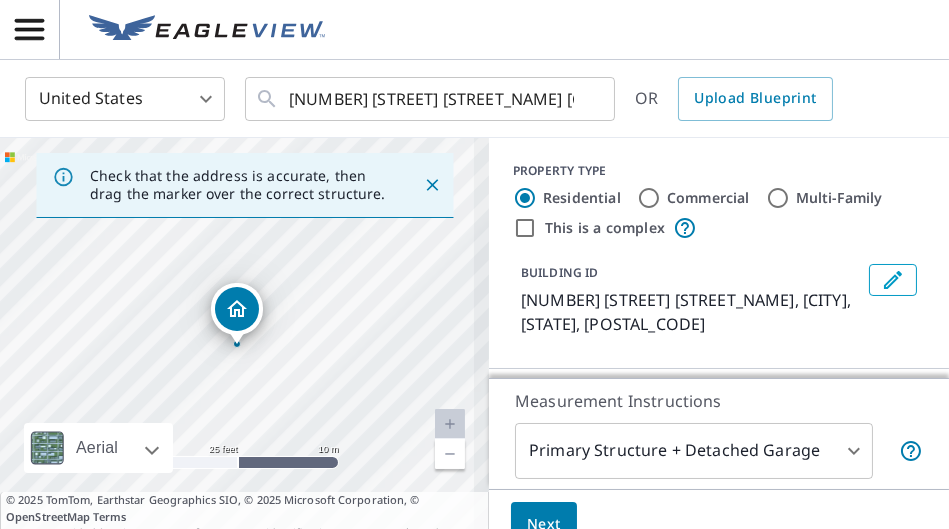 click at bounding box center (450, 424) 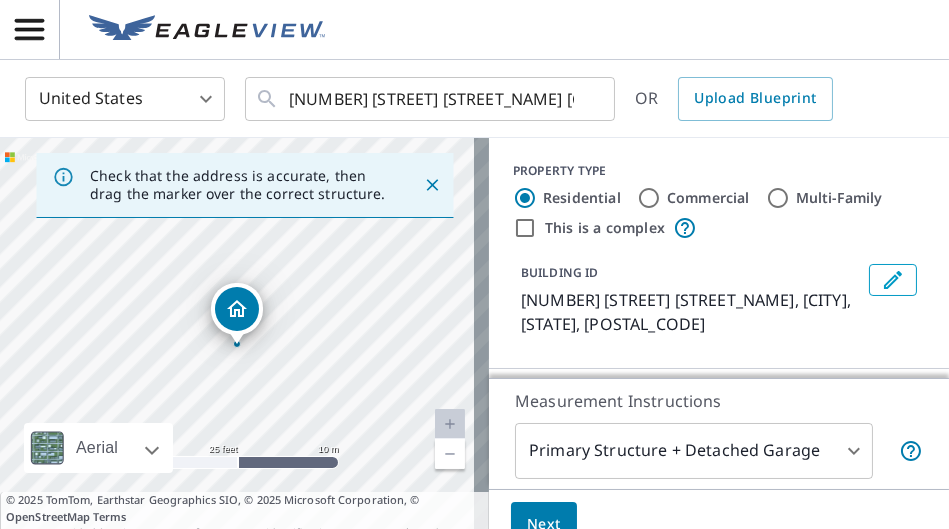 click at bounding box center (450, 454) 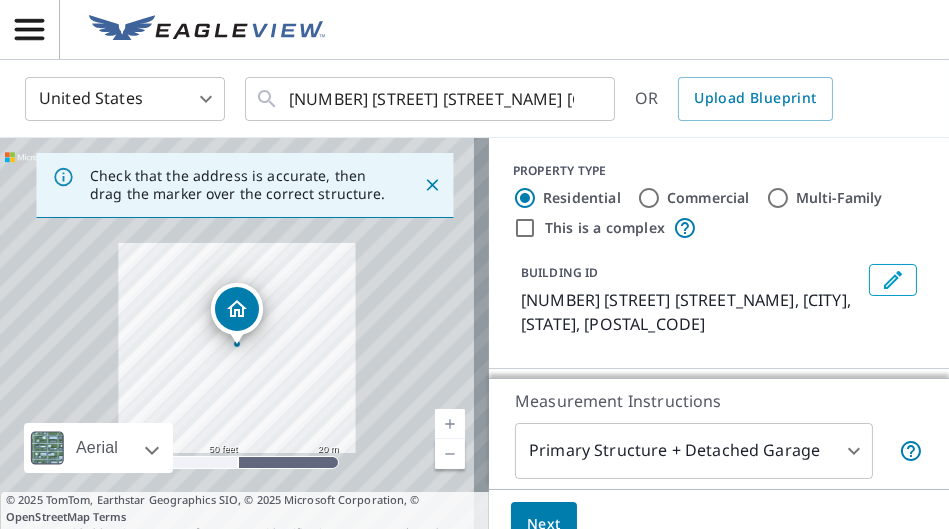 click at bounding box center (450, 454) 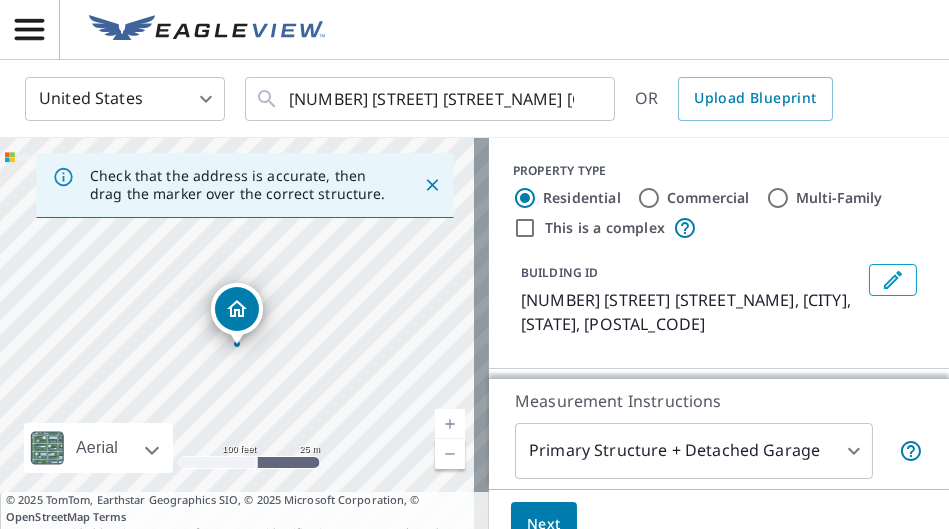 click at bounding box center [450, 424] 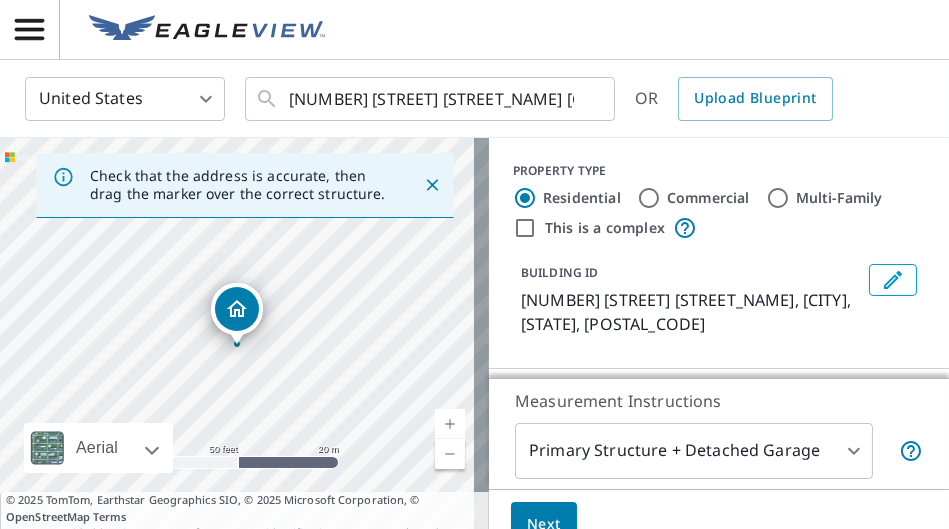 drag, startPoint x: 246, startPoint y: 308, endPoint x: 272, endPoint y: 280, distance: 38.209946 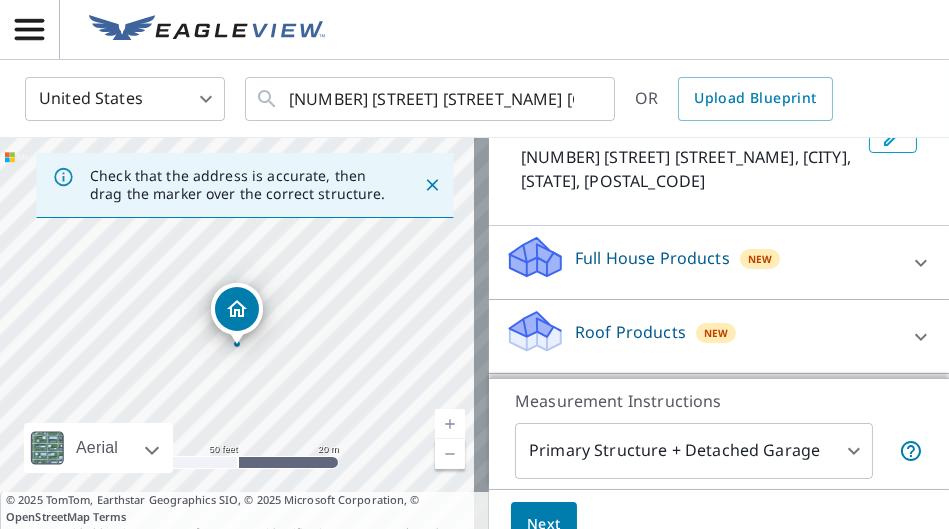 scroll, scrollTop: 145, scrollLeft: 0, axis: vertical 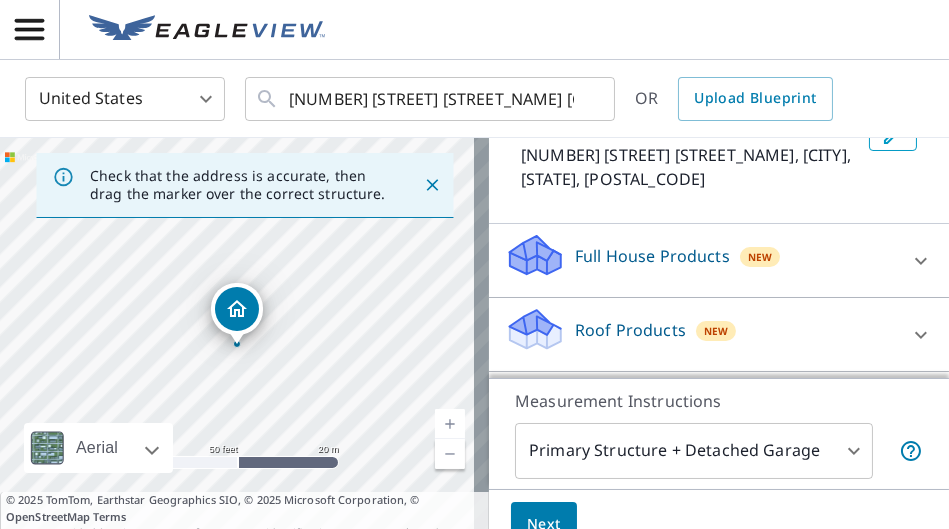 click on "Roof Products" at bounding box center [630, 330] 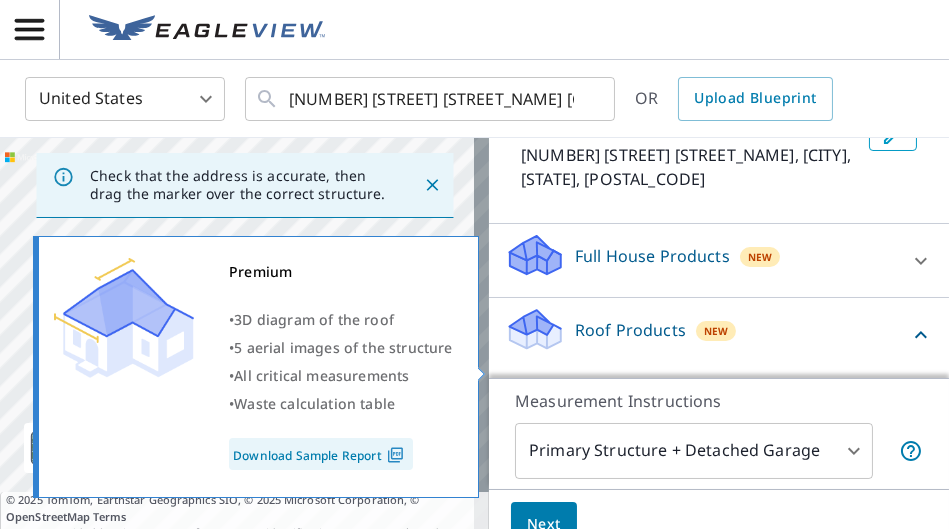 click on "Premium" at bounding box center [520, 392] 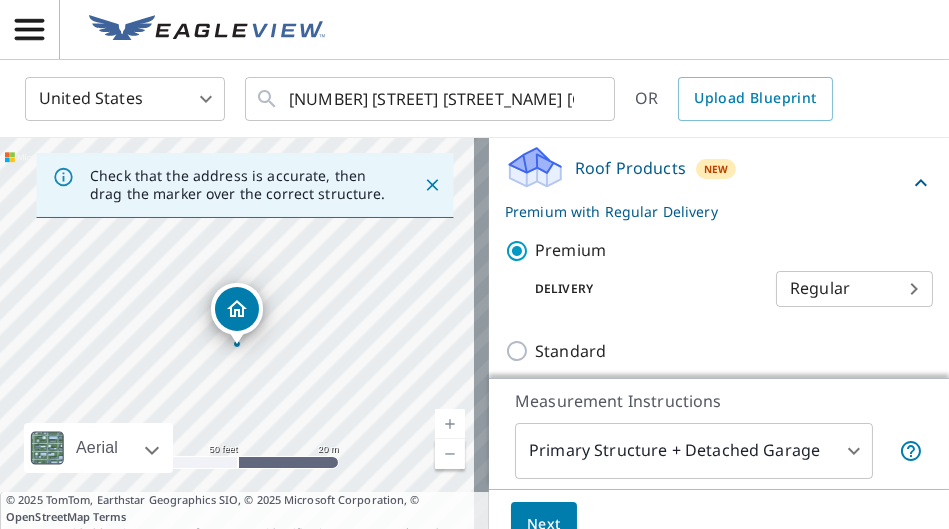 scroll, scrollTop: 309, scrollLeft: 0, axis: vertical 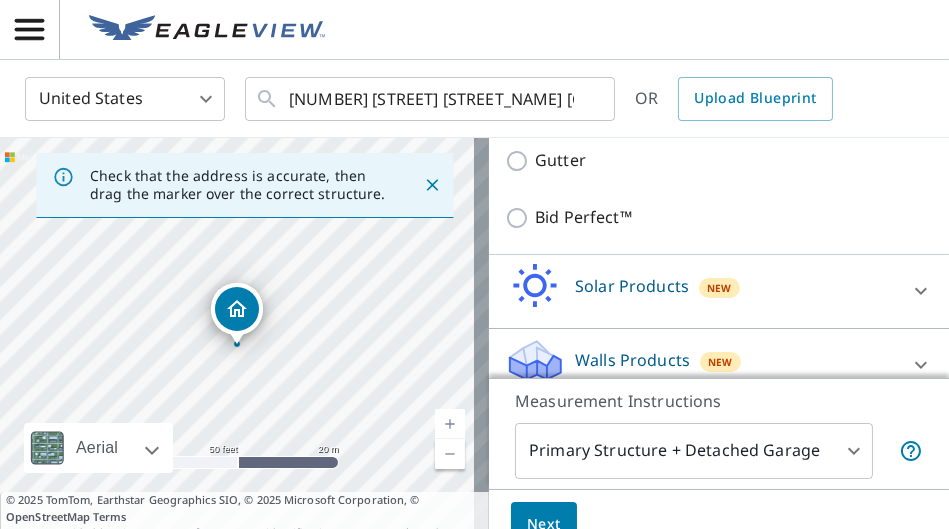 drag, startPoint x: 768, startPoint y: 392, endPoint x: 749, endPoint y: 408, distance: 24.839485 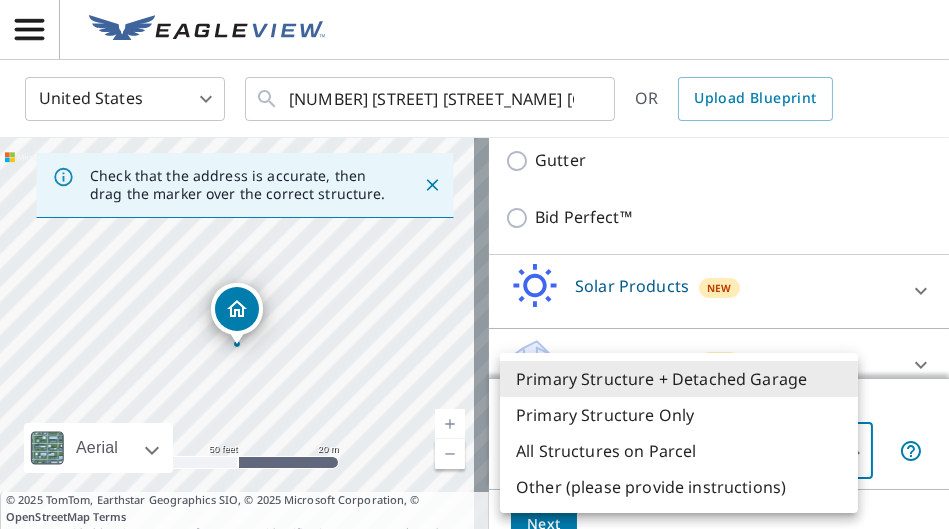 click on "[NUMBER] [STREET] [STREET_NAME], [CITY] [STATE] [POSTAL_CODE]
United States US ​ [NUMBER] [STREET] [STREET_NAME] [CITY], [STATE] [POSTAL_CODE] ​ OR Upload Blueprint Check that the address is accurate, then drag the marker over the correct structure. [NUMBER] [STREET] [STREET_NAME] [CITY], [STATE] [POSTAL_CODE] Aerial Road A standard road map Aerial A detailed look from above Labels Labels 50 feet 20 m © 2025 TomTom, © Vexcel Imaging, © 2025 Microsoft Corporation,  © OpenStreetMap Terms © 2025 TomTom, Earthstar Geographics SIO, © 2025 Microsoft Corporation, ©   OpenStreetMap   Terms Images provided by Bing Maps are for property identification purposes only and are not a representation of EagleView images or the availability of images for the property. PROPERTY TYPE Residential Commercial Multi-Family This is a complex BUILDING ID [NUMBER] [STREET] [STREET_NAME], [CITY], [STATE], [POSTAL_CODE] Full House Products New Full House™ Roof Products New Premium with Regular Delivery Premium Delivery Regular 8 ​ Standard QuickSquares™ Gutter Bid Perfect™ Solar Products New Inform Essentials+ Inform Advanced TrueDesign for Sales New Walls" at bounding box center (474, 264) 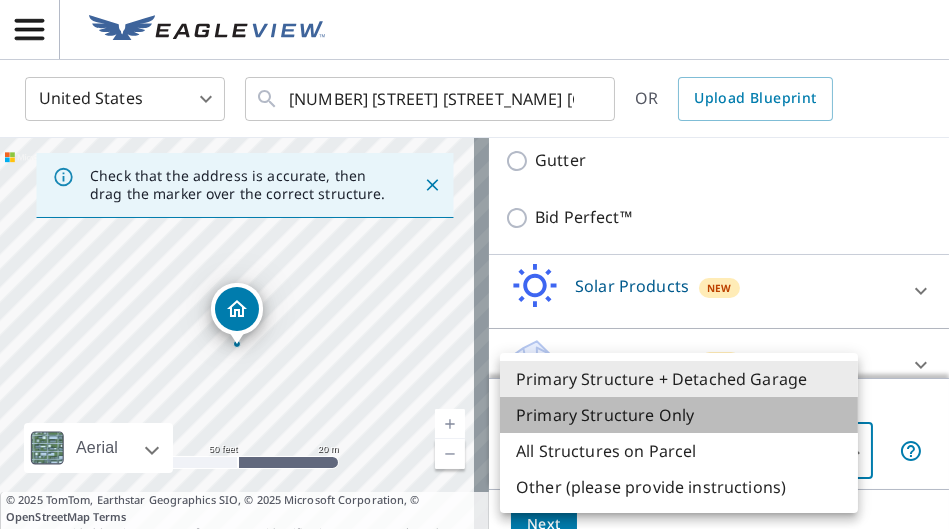 click on "Primary Structure Only" at bounding box center (679, 415) 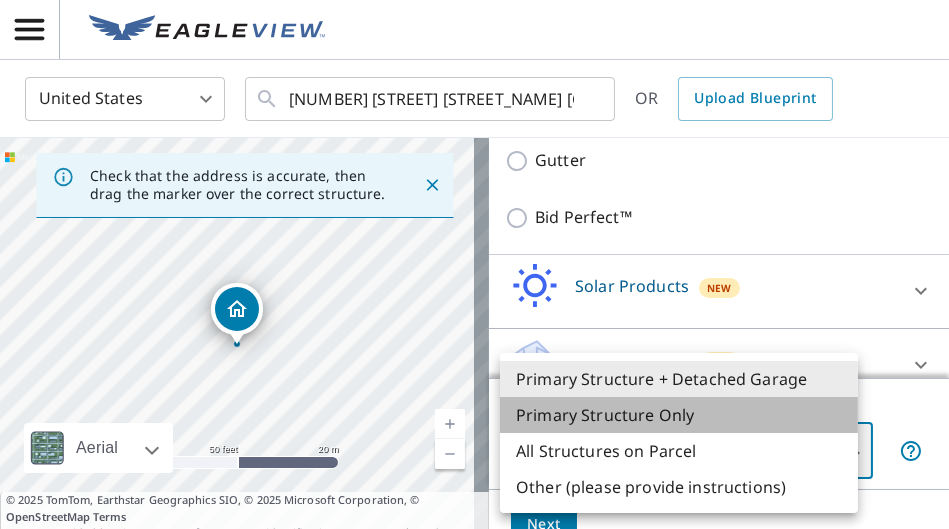 type on "2" 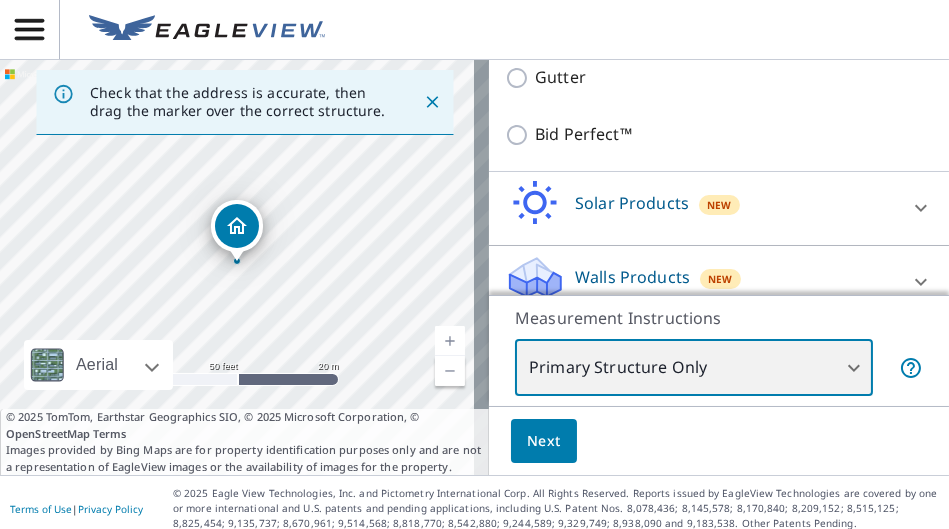 scroll, scrollTop: 94, scrollLeft: 0, axis: vertical 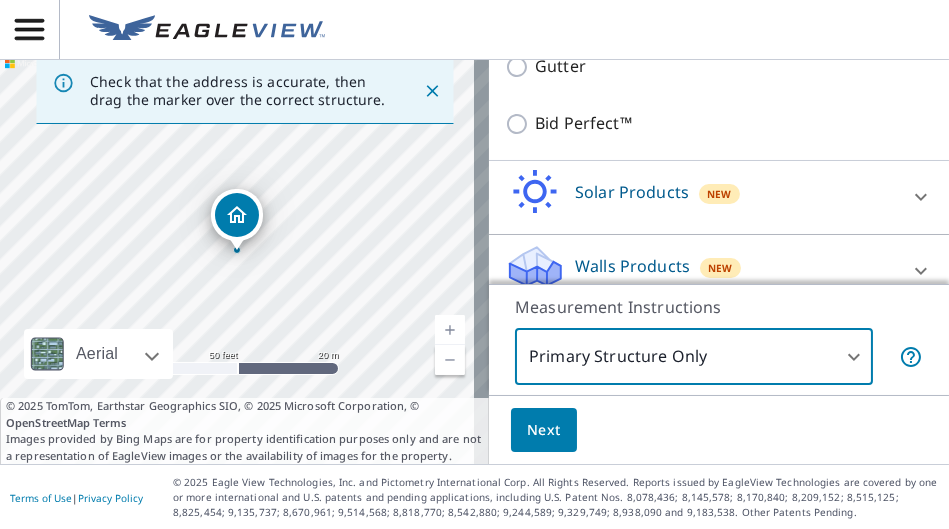 click on "Next" at bounding box center [544, 430] 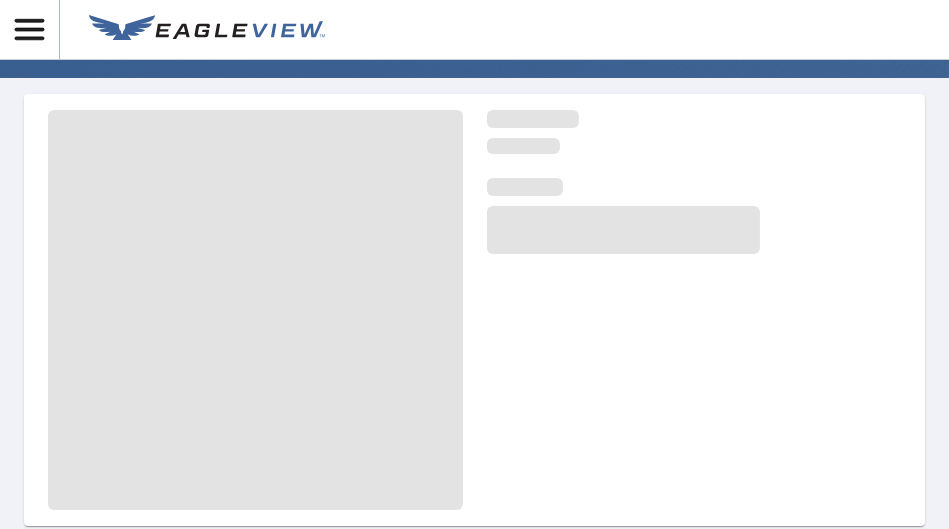 scroll, scrollTop: 206, scrollLeft: 0, axis: vertical 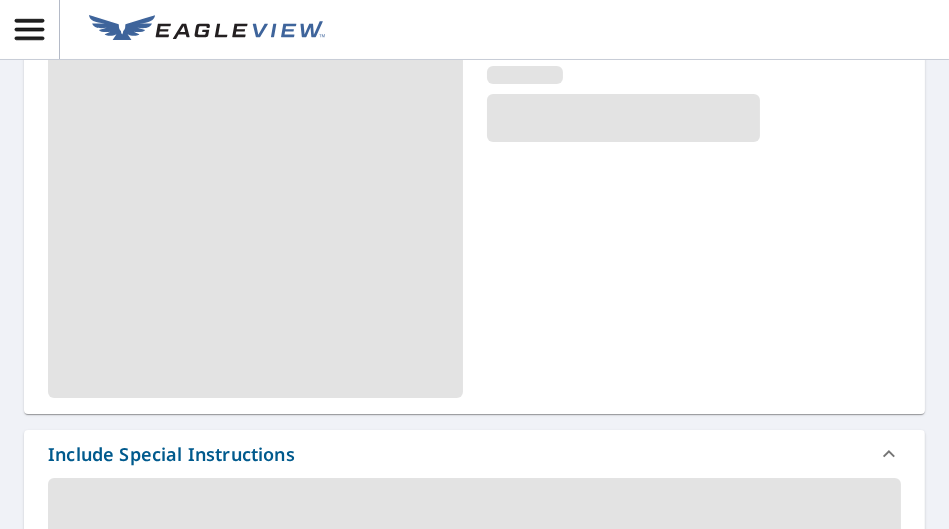 click at bounding box center (474, 198) 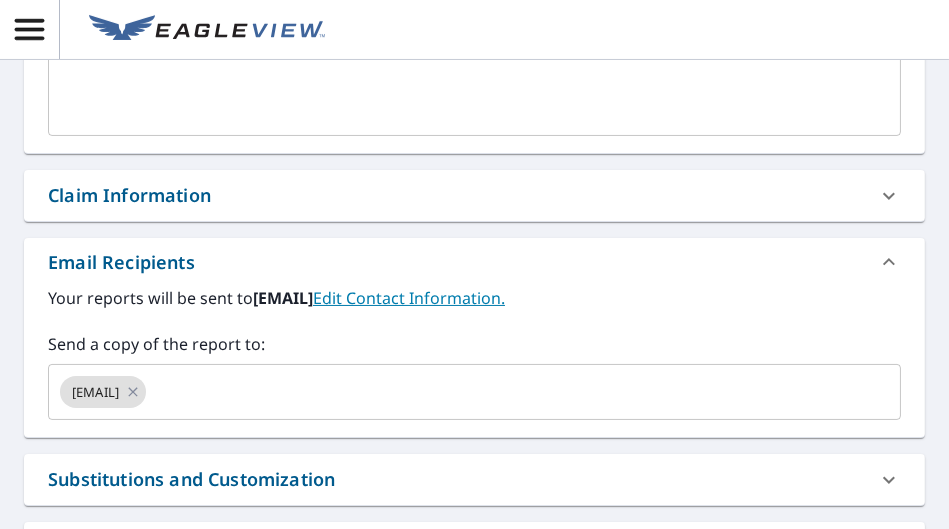 scroll, scrollTop: 552, scrollLeft: 0, axis: vertical 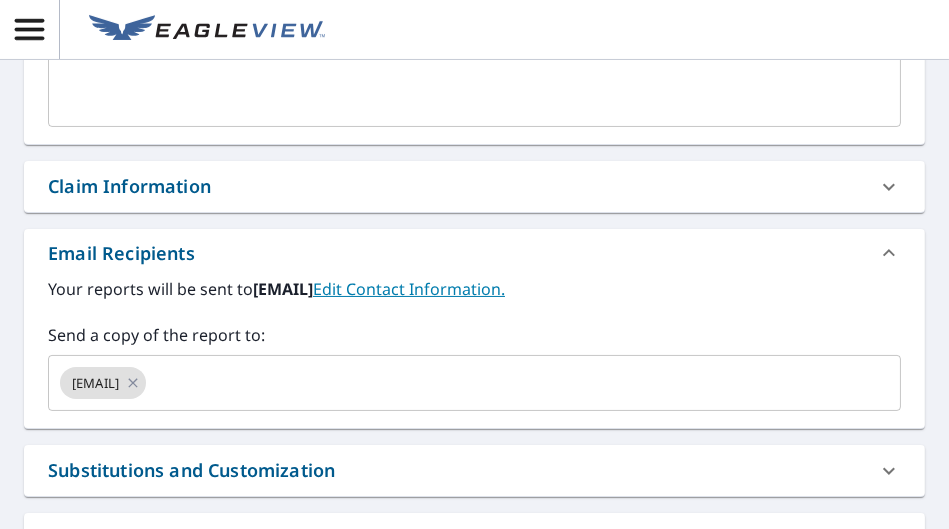 click 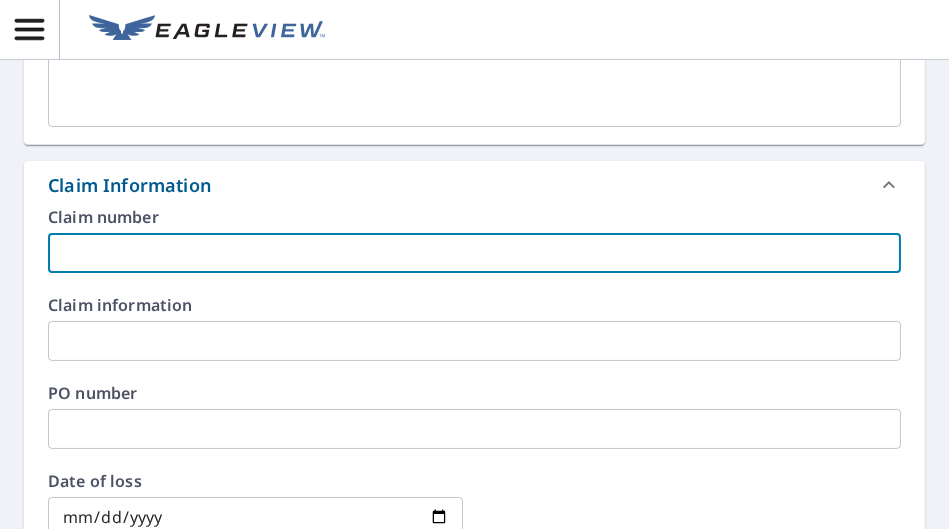click at bounding box center (474, 253) 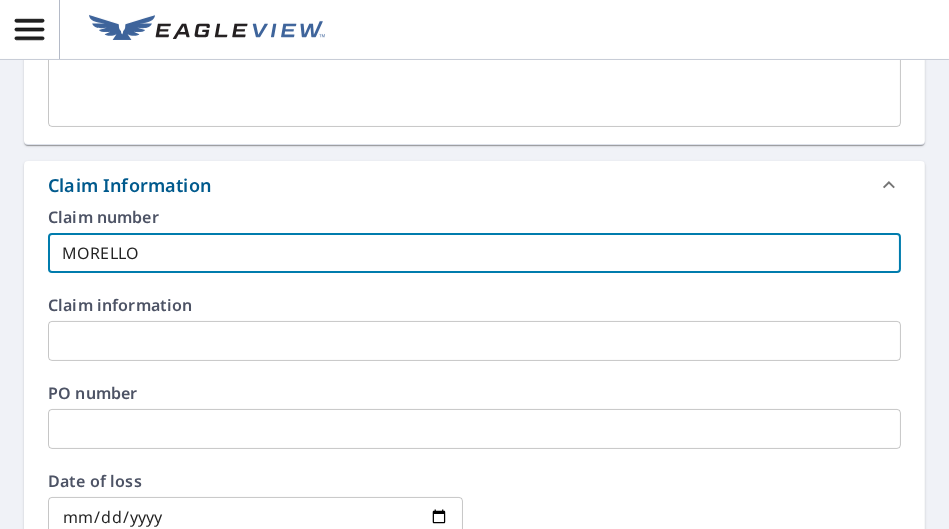 type on "MORELLO" 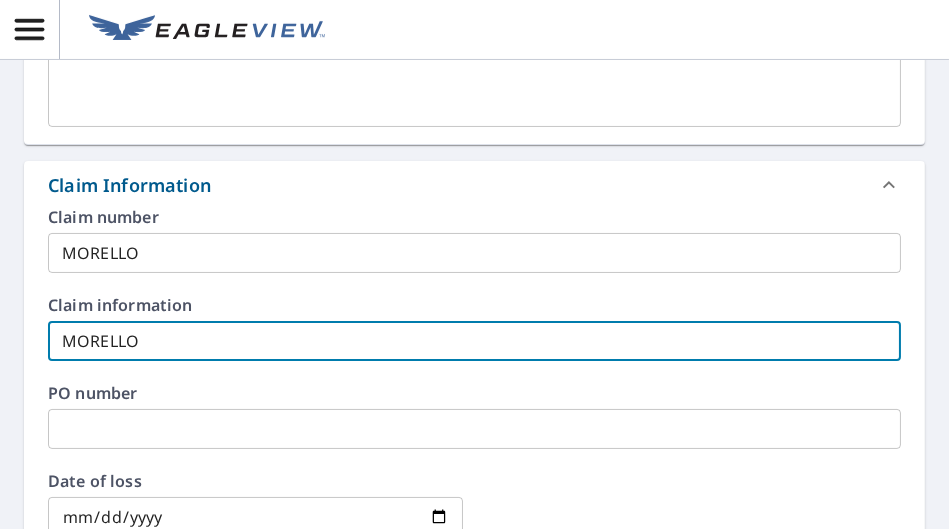 type on "MORELLO" 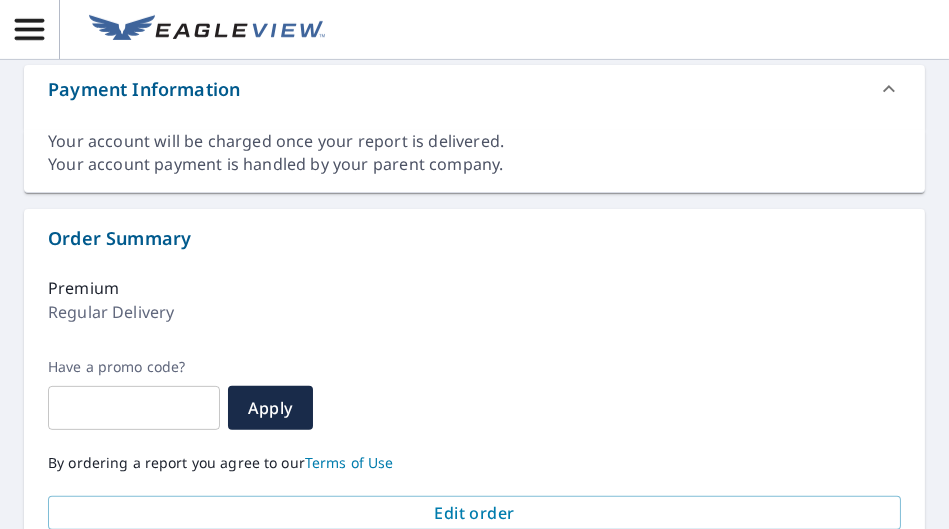 scroll, scrollTop: 1574, scrollLeft: 0, axis: vertical 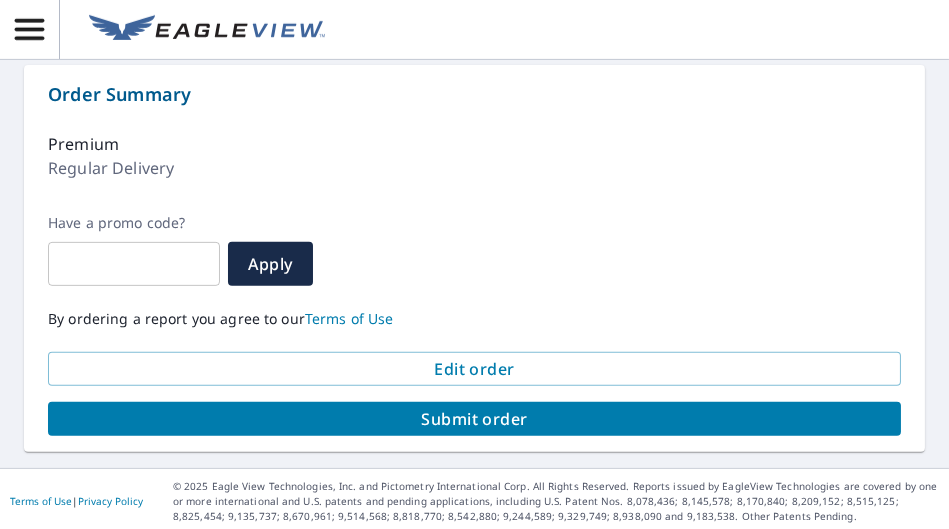 type on "MORELLO" 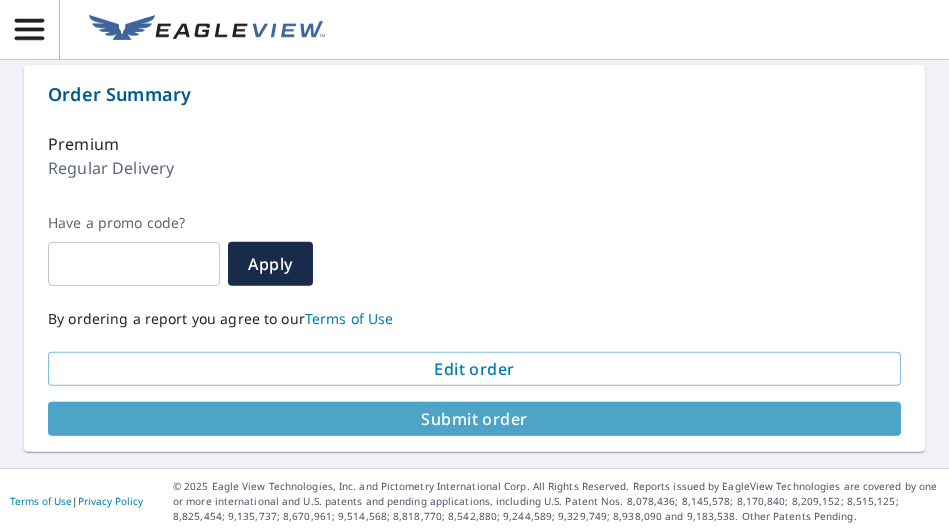 click on "Submit order" at bounding box center [474, 419] 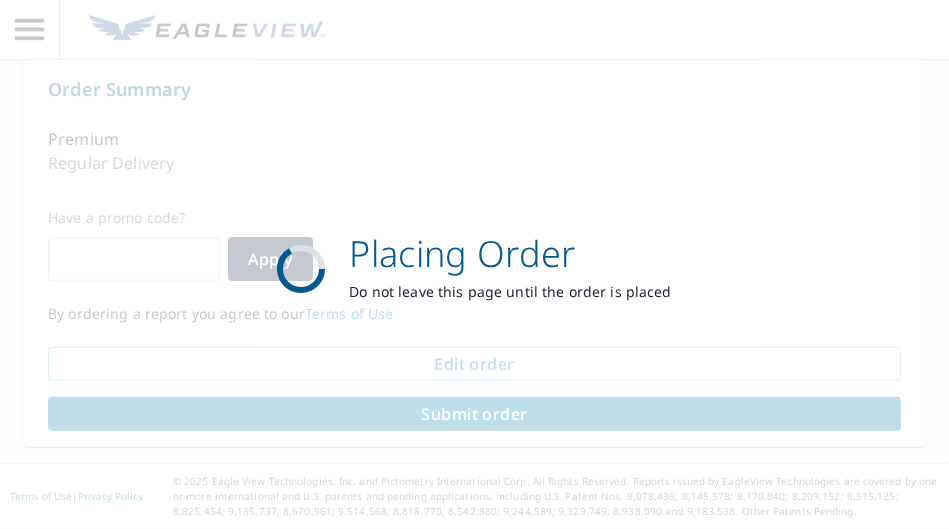 scroll, scrollTop: 1426, scrollLeft: 0, axis: vertical 